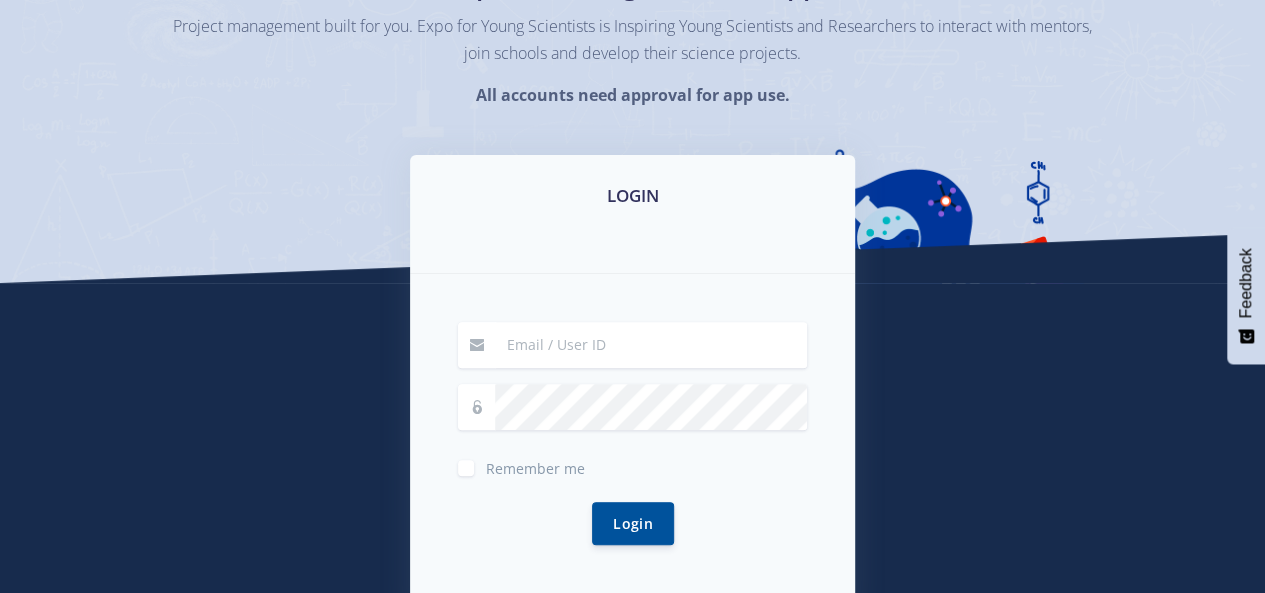 scroll, scrollTop: 200, scrollLeft: 0, axis: vertical 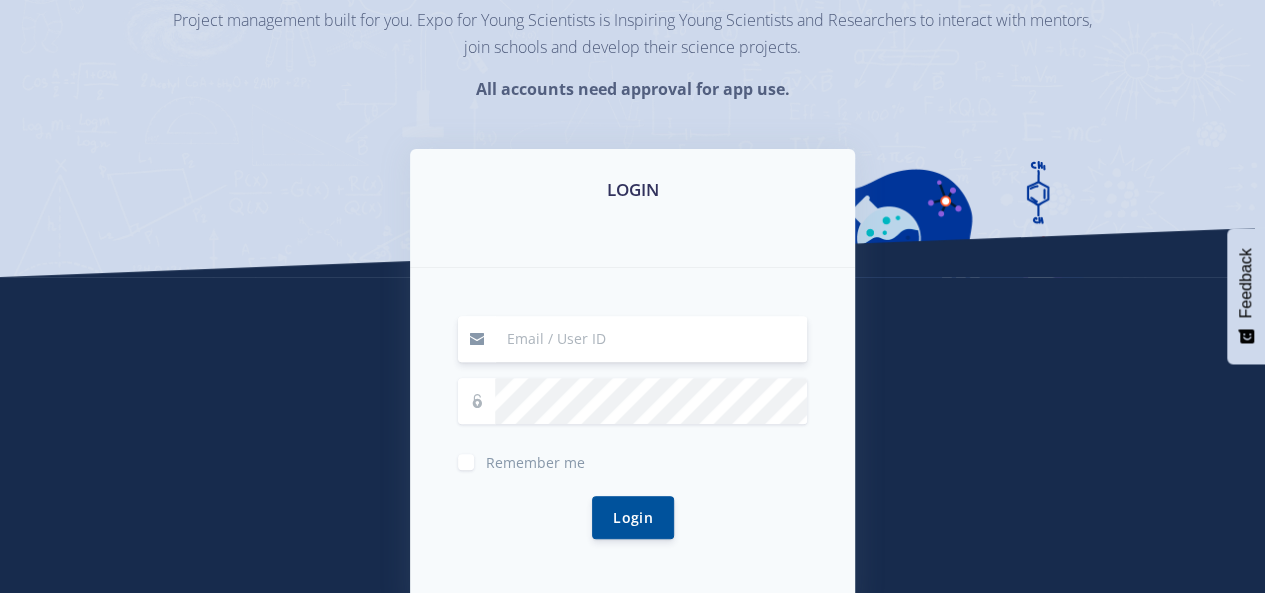 click at bounding box center (651, 339) 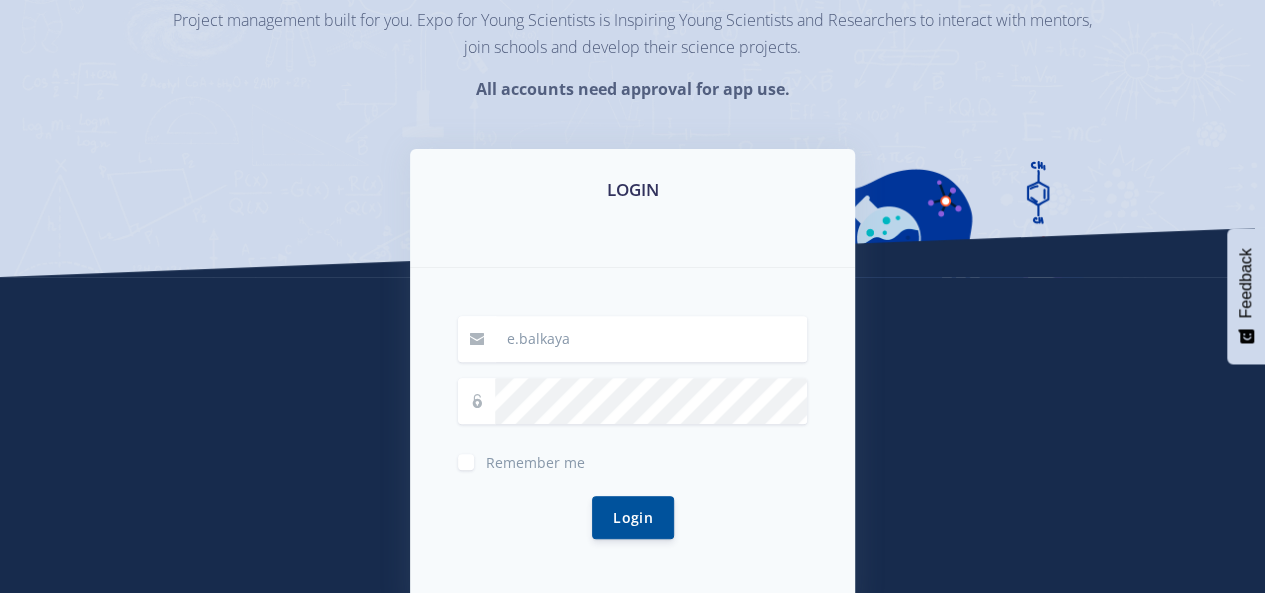 click on "e.balkaya" at bounding box center (651, 339) 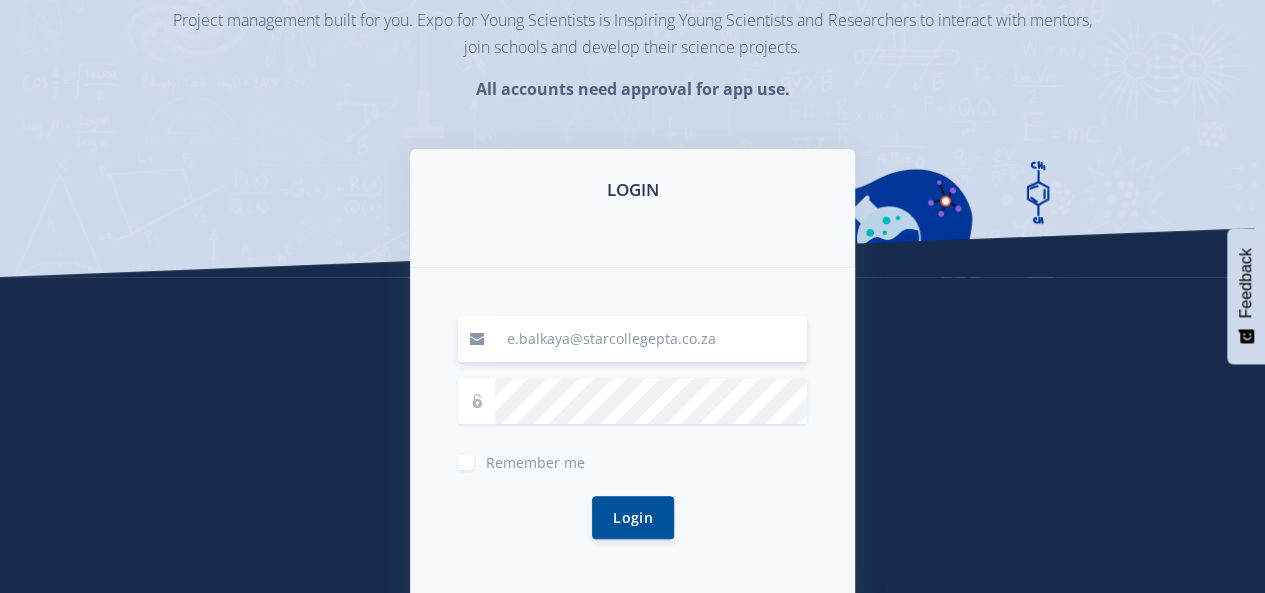 type on "e.balkaya@starcollegepta.co.za" 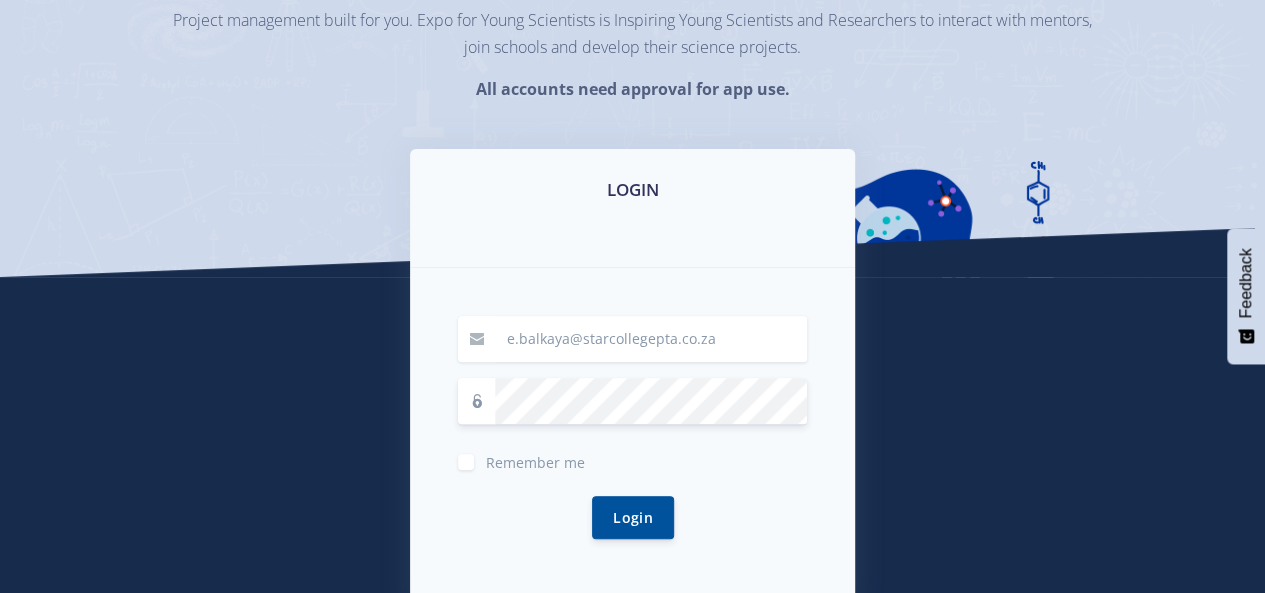 click at bounding box center [477, 401] 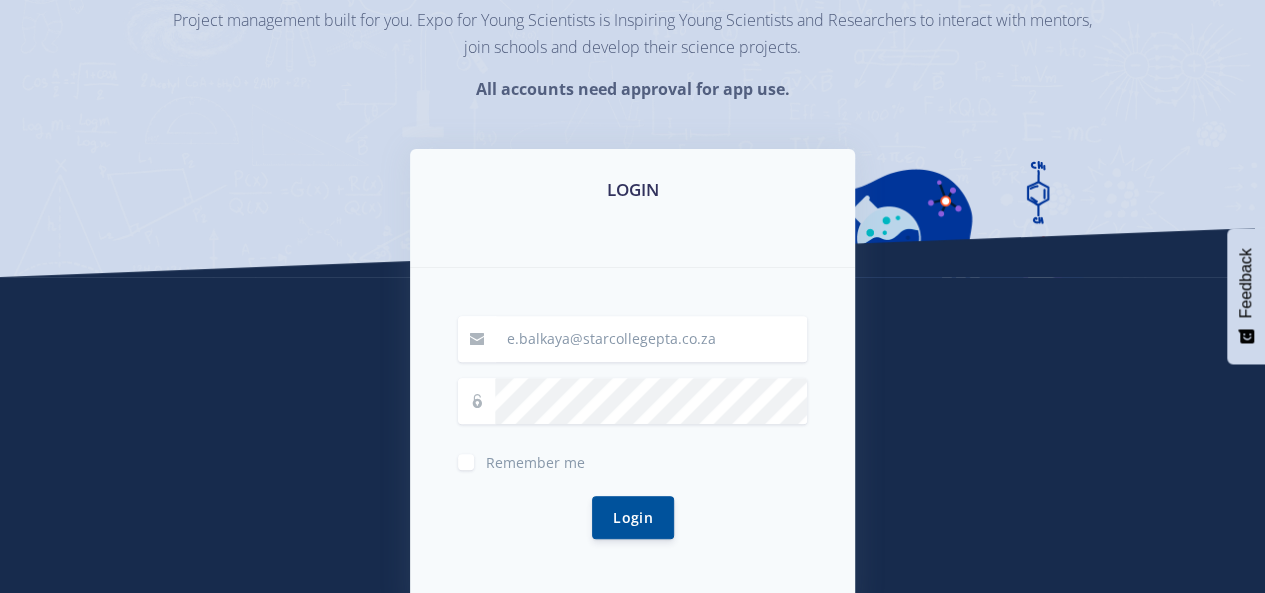 click at bounding box center (477, 401) 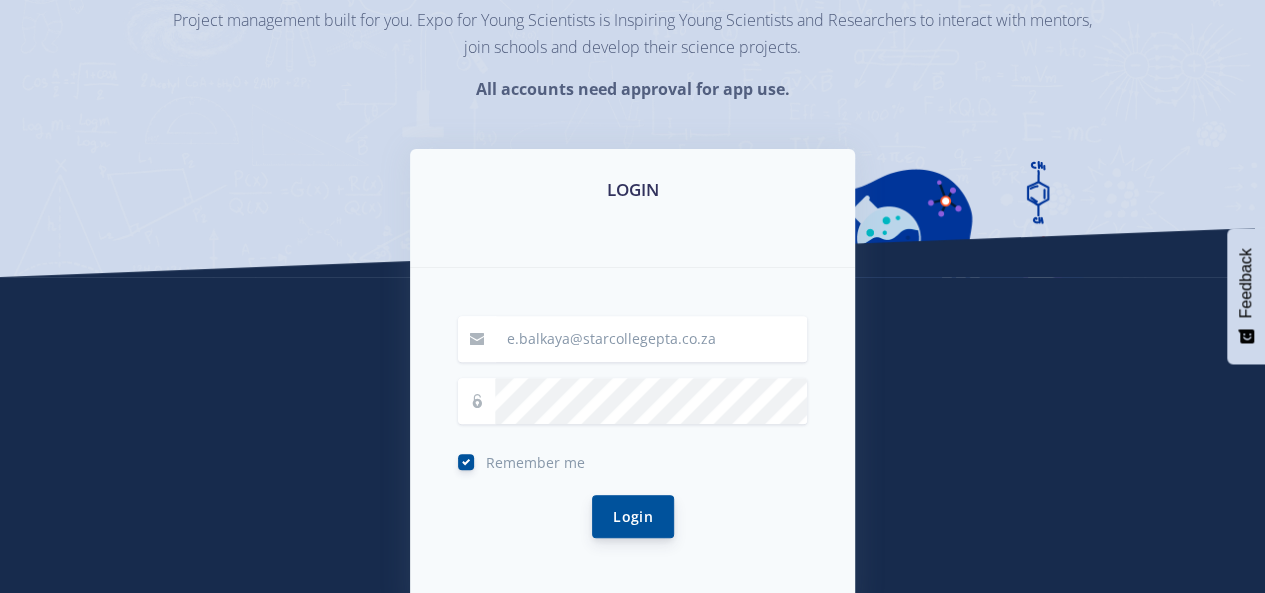 click on "Login" at bounding box center (633, 516) 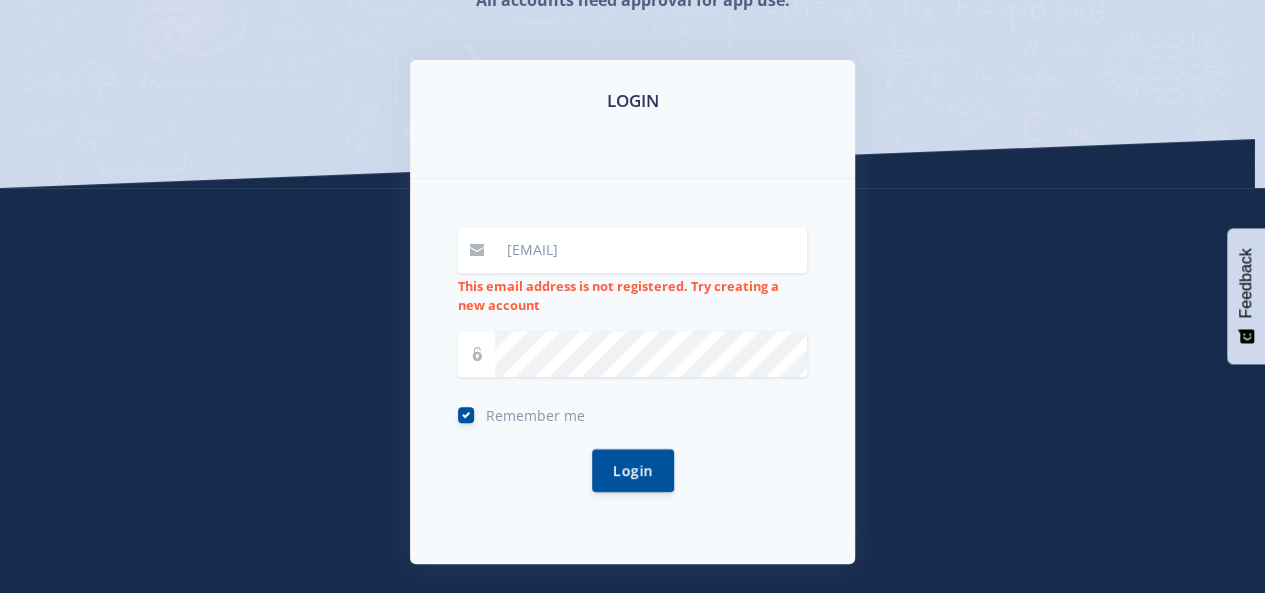 scroll, scrollTop: 300, scrollLeft: 0, axis: vertical 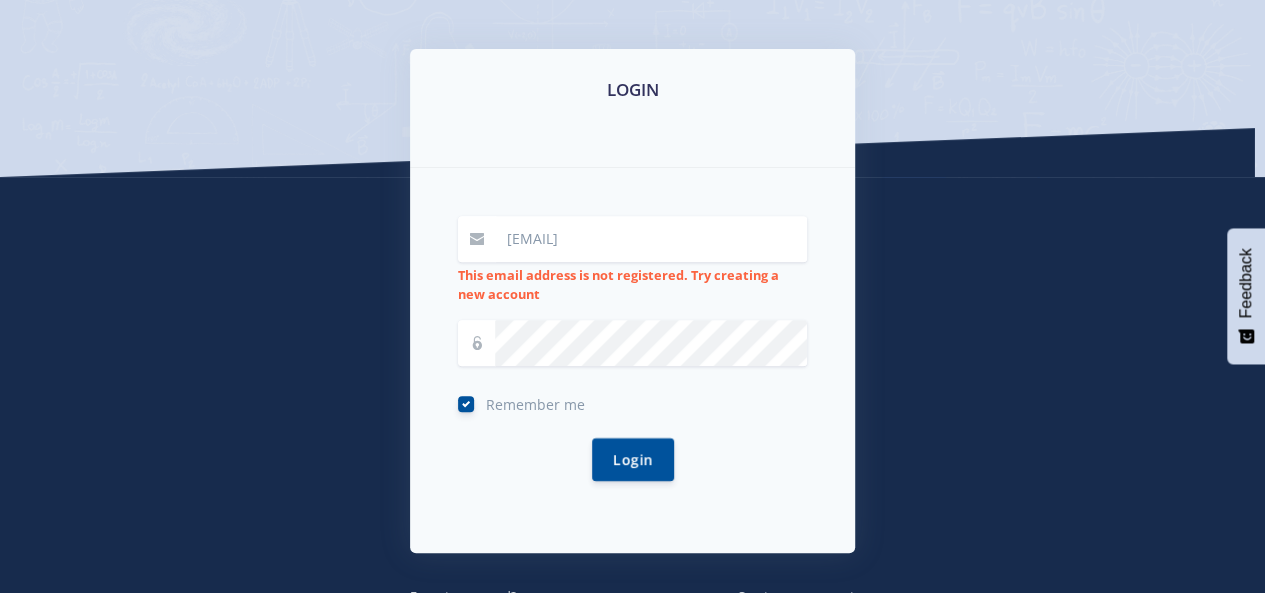 drag, startPoint x: 1264, startPoint y: 0, endPoint x: 989, endPoint y: 33, distance: 276.97293 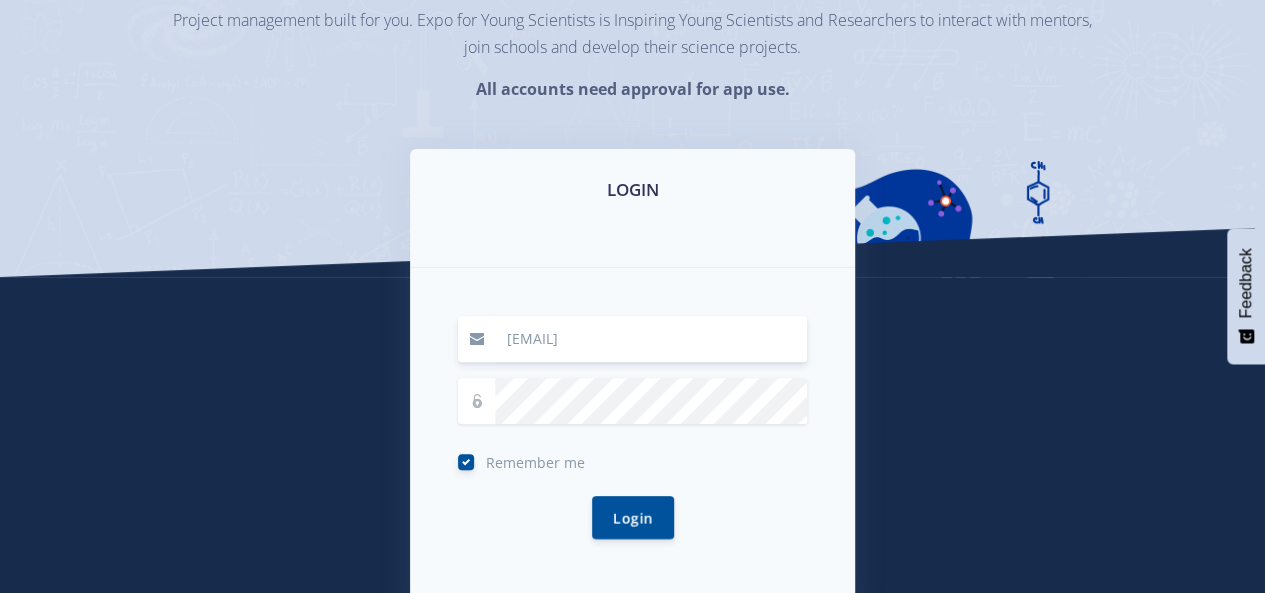 scroll, scrollTop: 443, scrollLeft: 0, axis: vertical 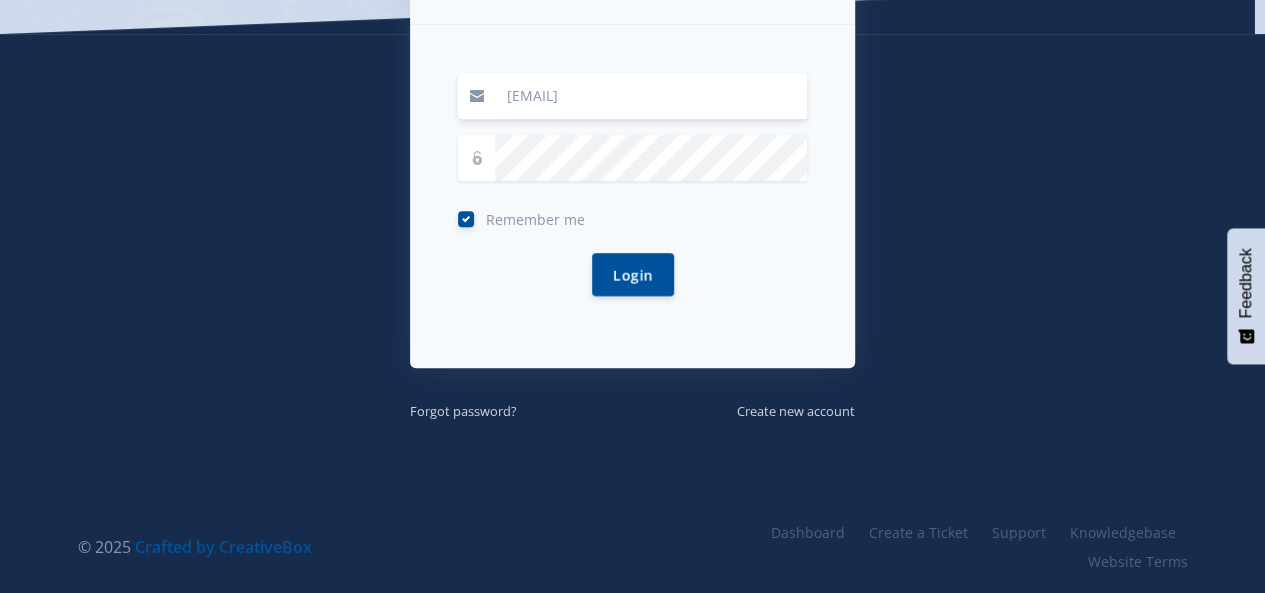 click on "LOGIN
e.balkaya@starcollegepta.co.za
Remember me
Login" at bounding box center [633, 188] 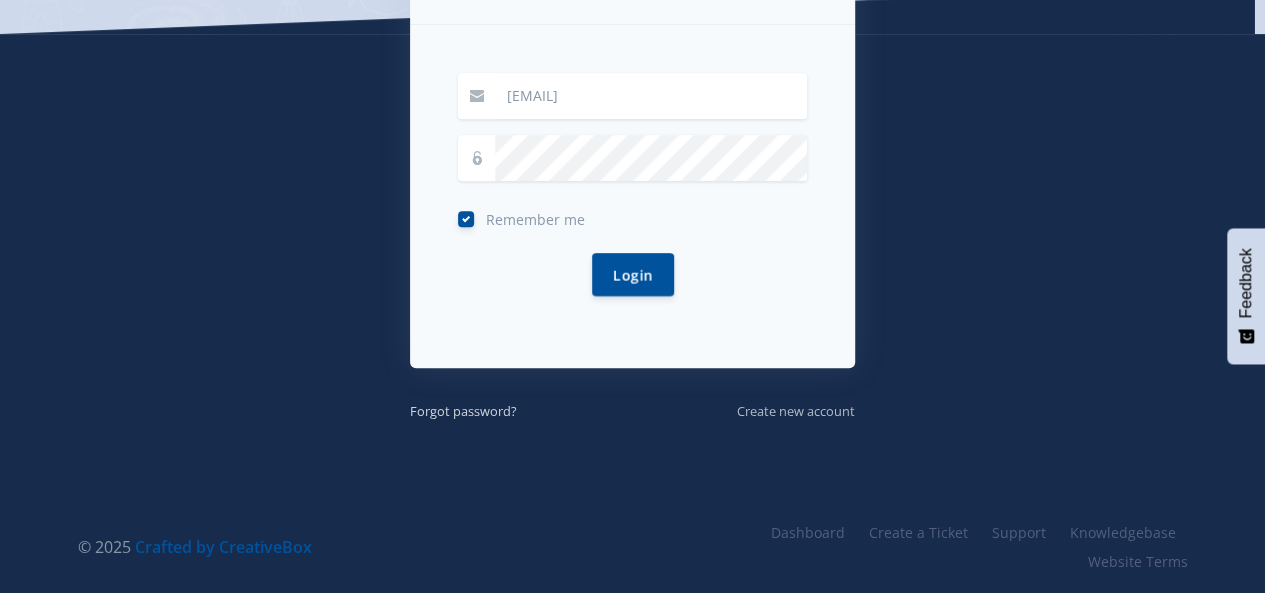 click on "Create new account" at bounding box center [796, 411] 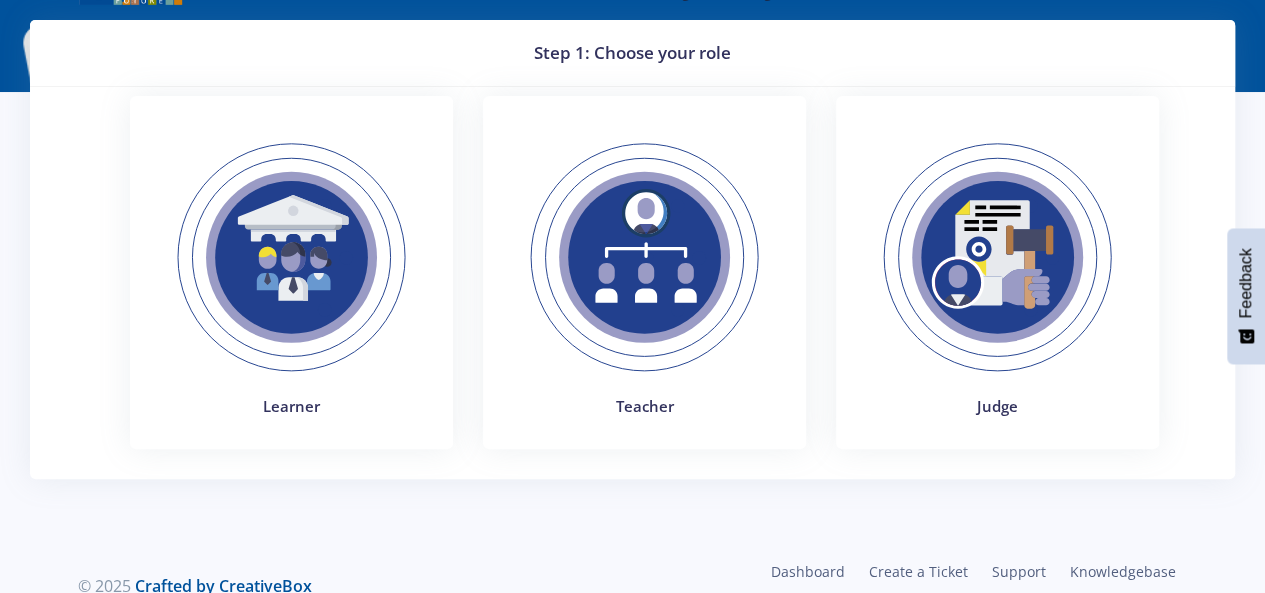 scroll, scrollTop: 92, scrollLeft: 0, axis: vertical 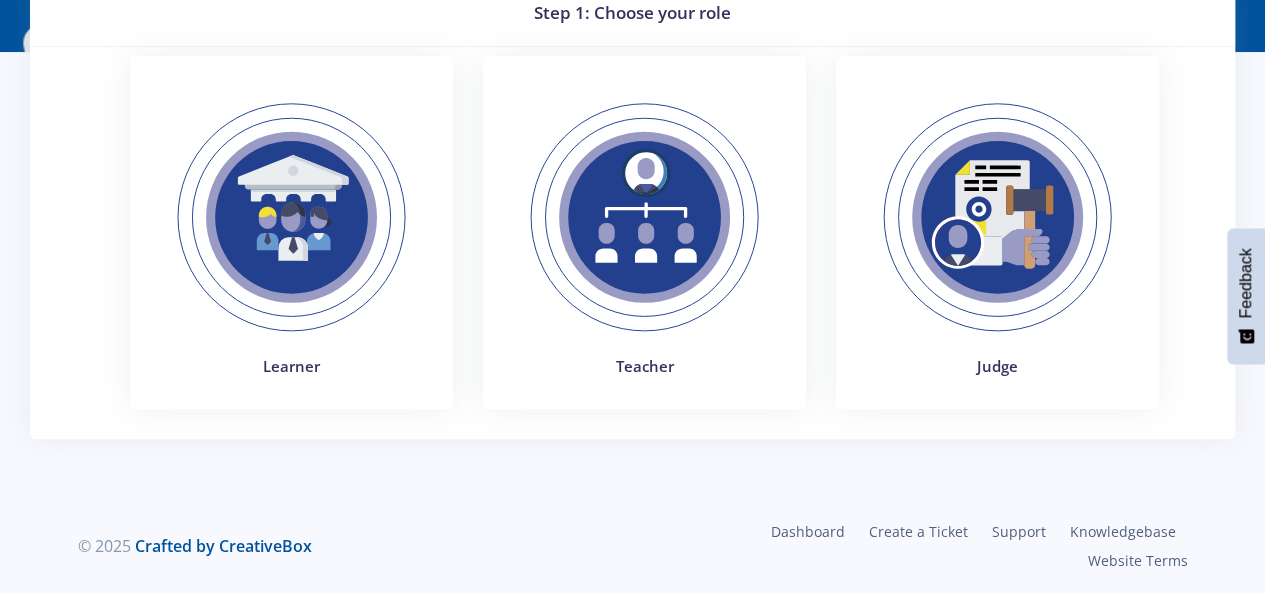 click at bounding box center (291, 217) 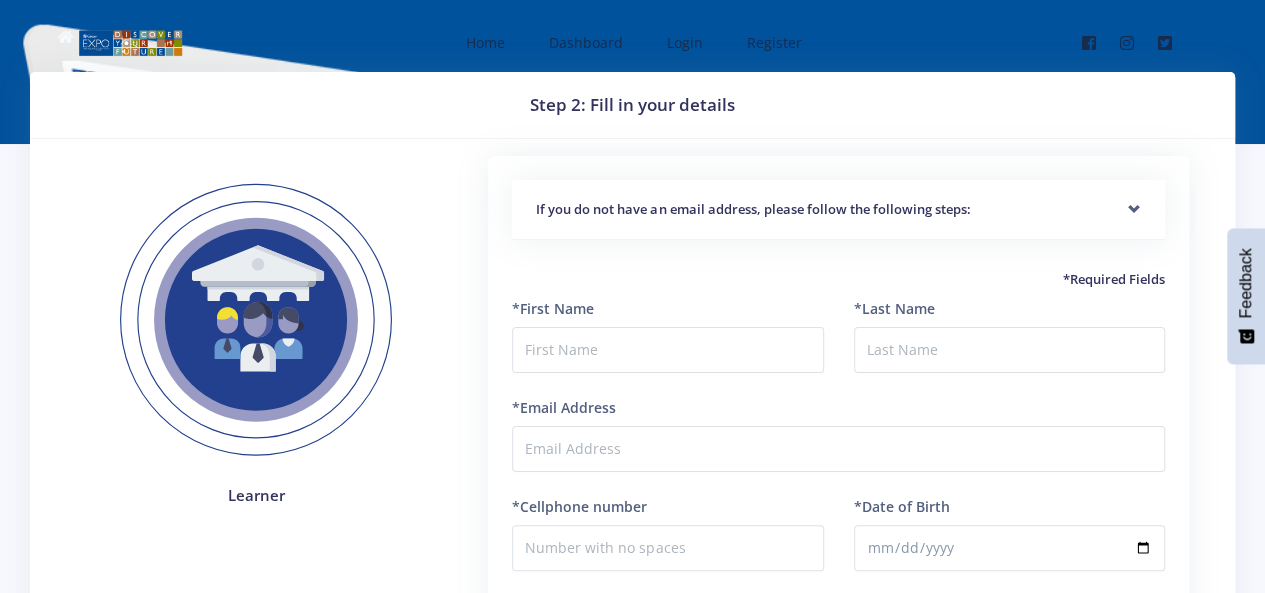 scroll, scrollTop: 100, scrollLeft: 0, axis: vertical 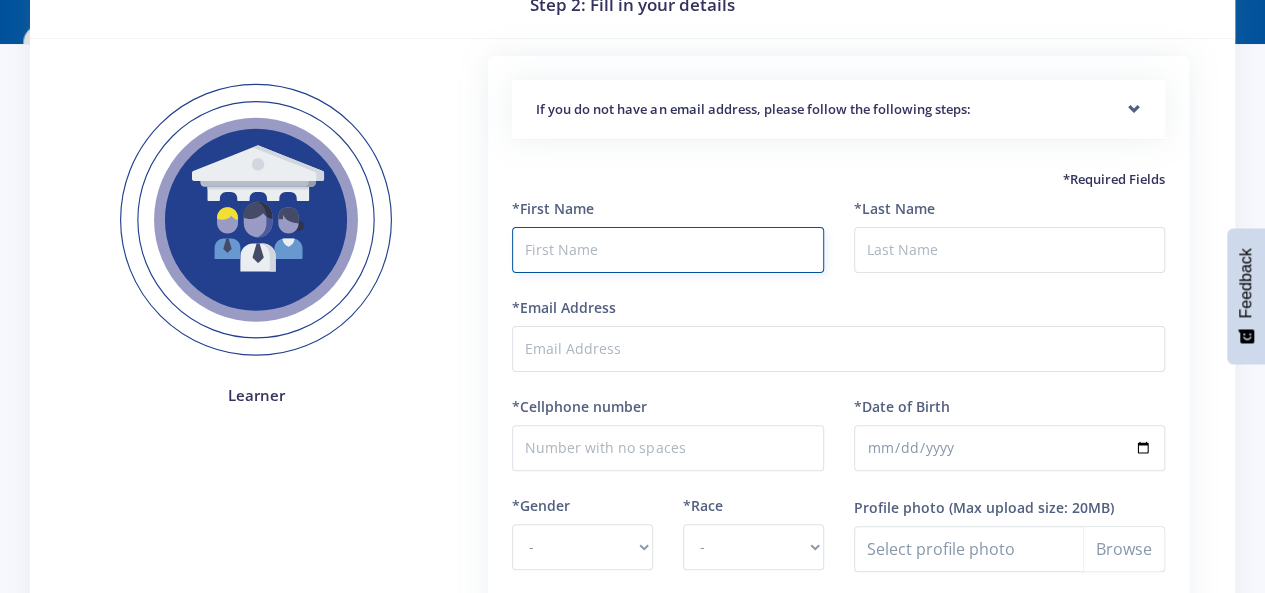 click at bounding box center [667, 250] 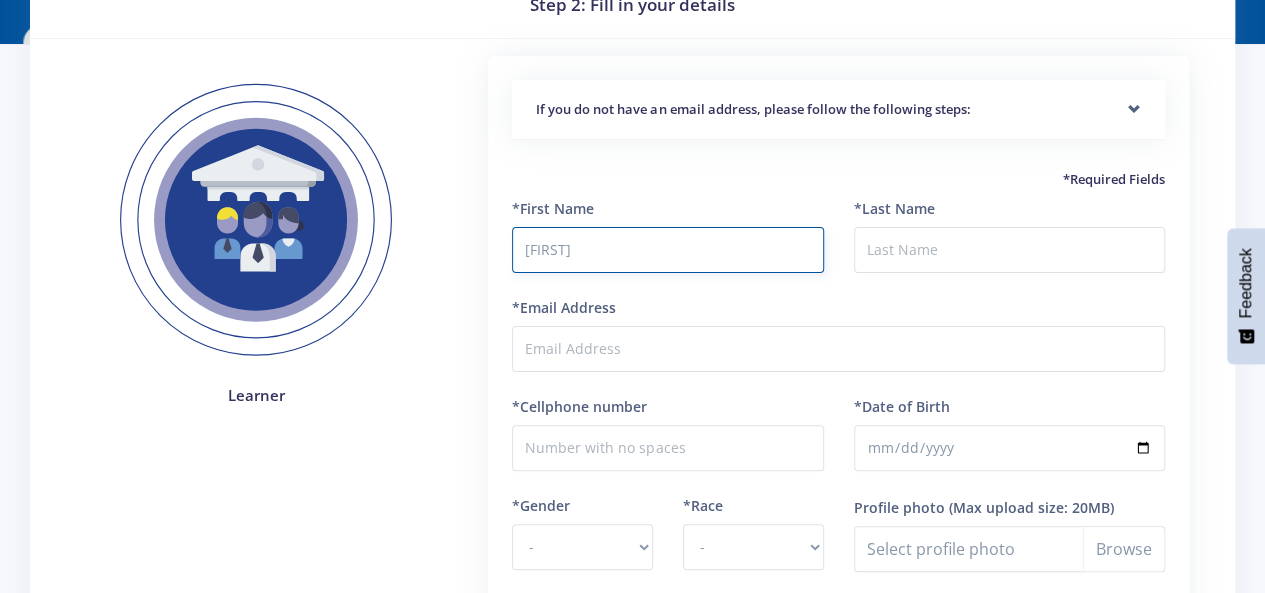 type on "Vedat" 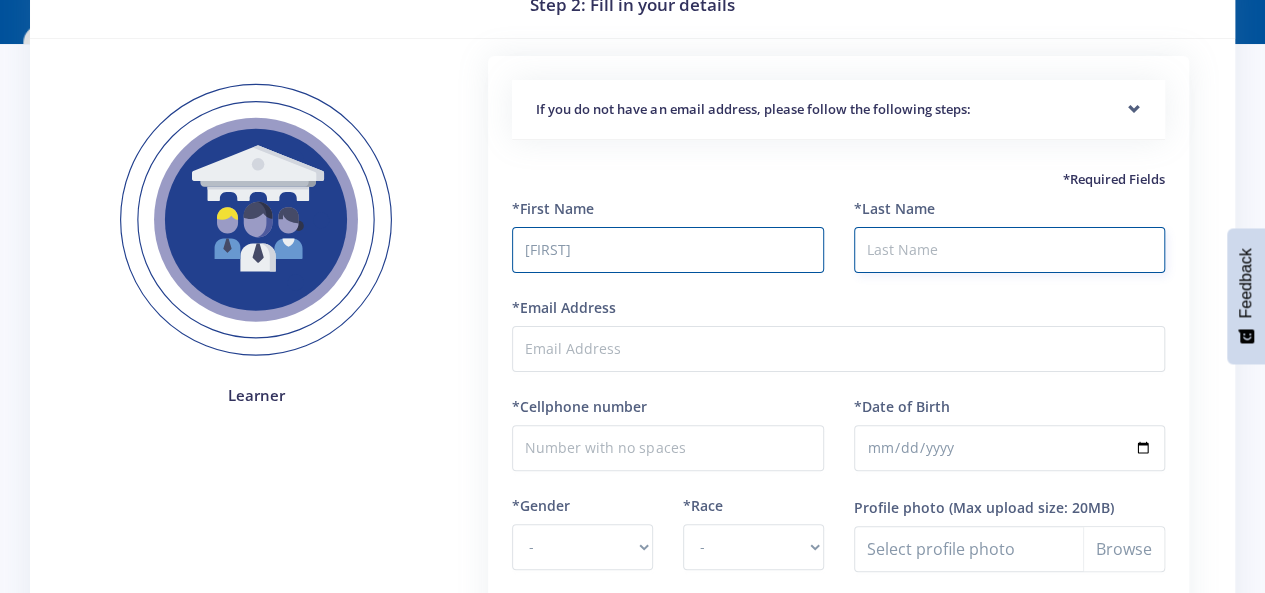 click on "*Last Name" at bounding box center [1009, 250] 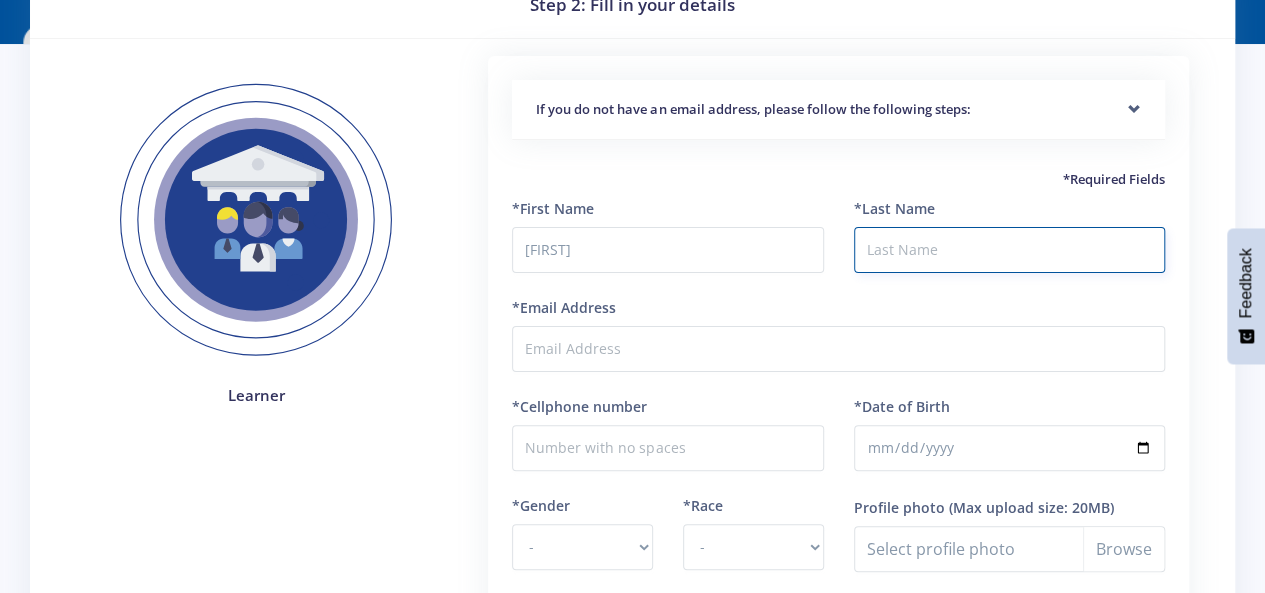type on "a" 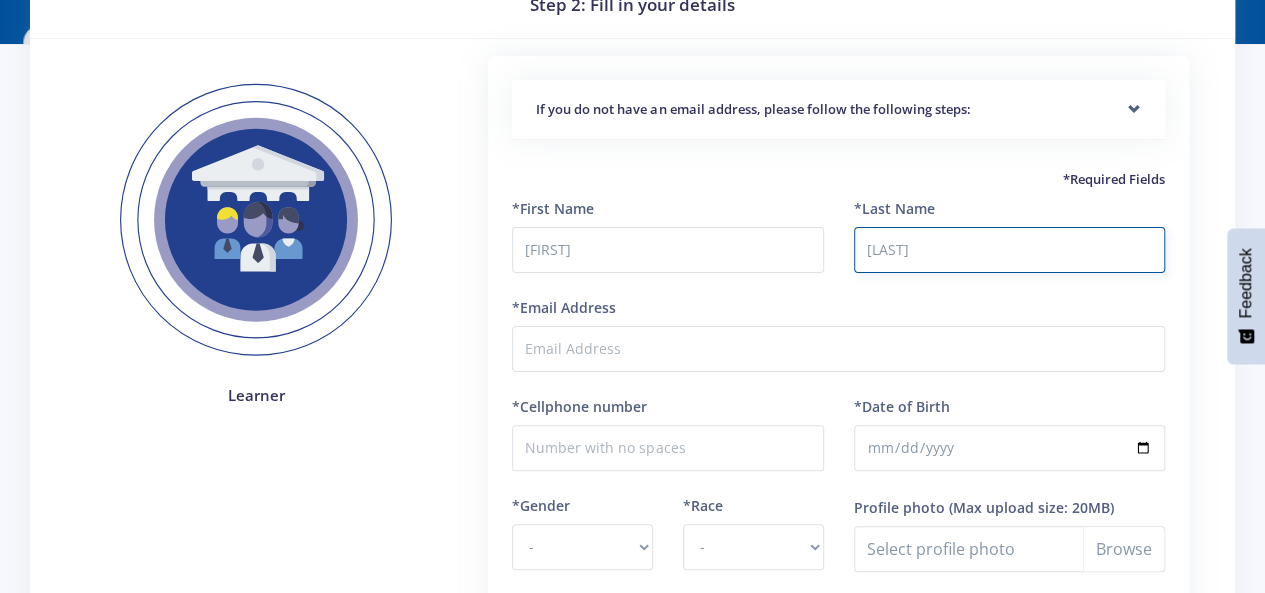 type on "Balkaya" 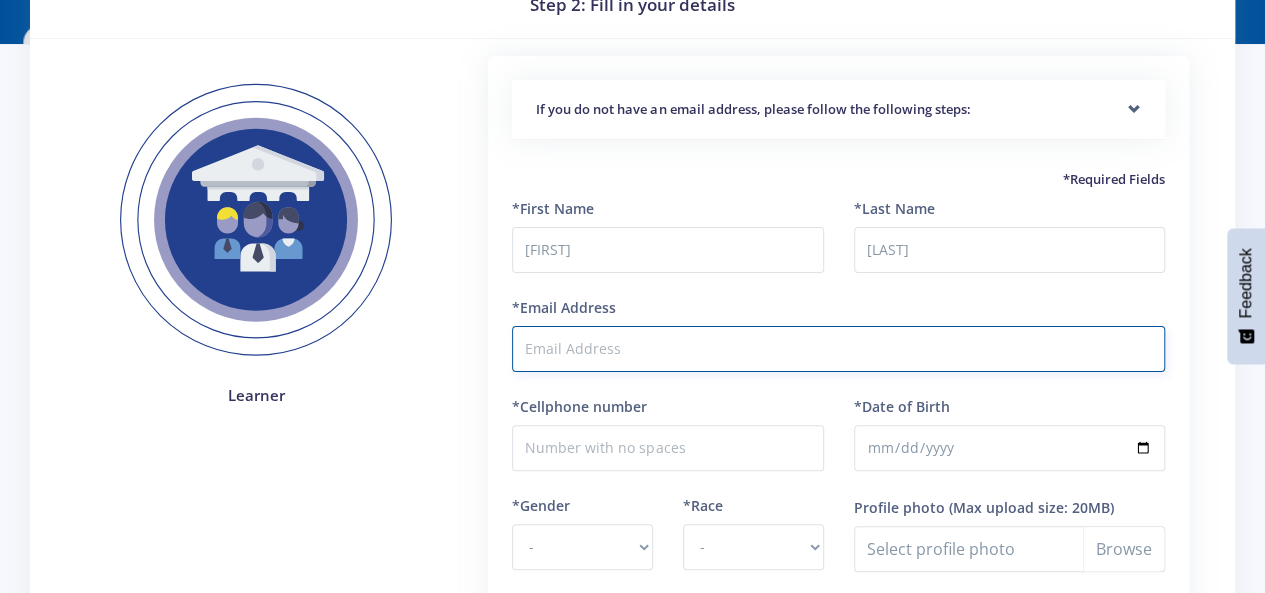 click on "*Email Address" at bounding box center (838, 349) 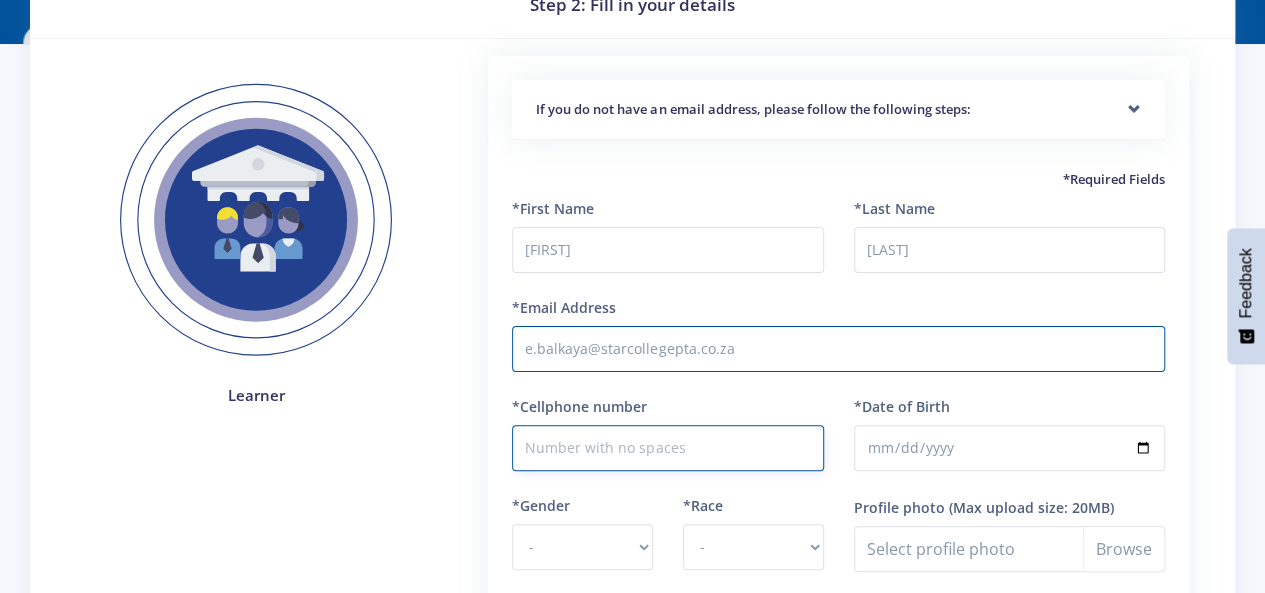 click on "*Cellphone number" at bounding box center [667, 448] 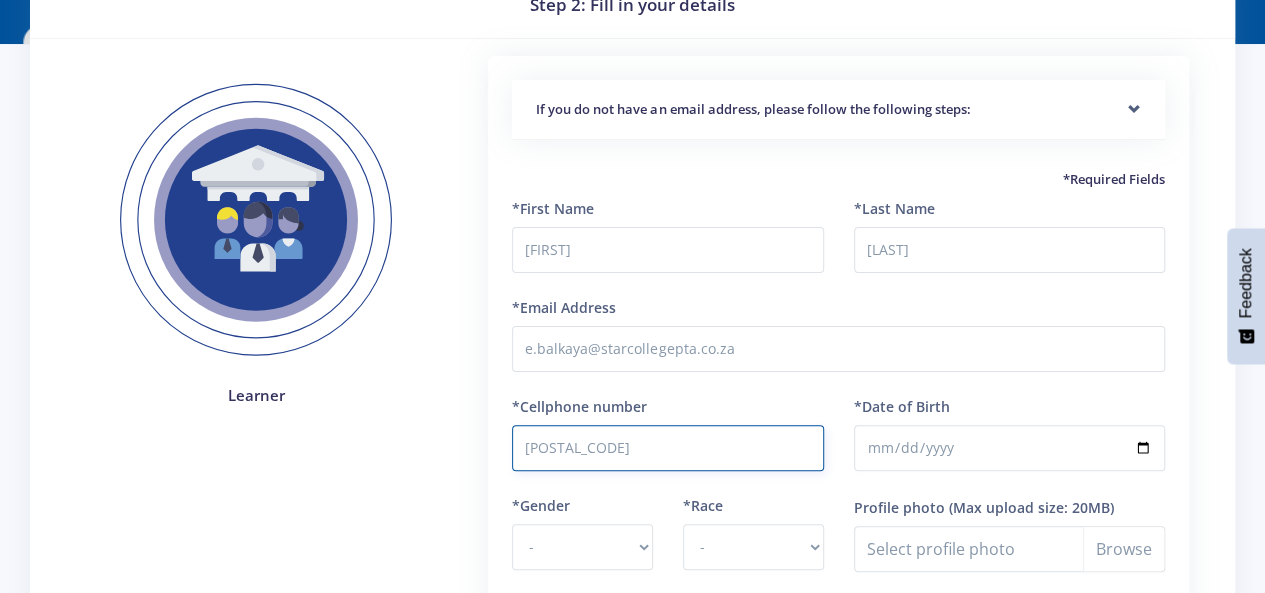 type on "0726594417" 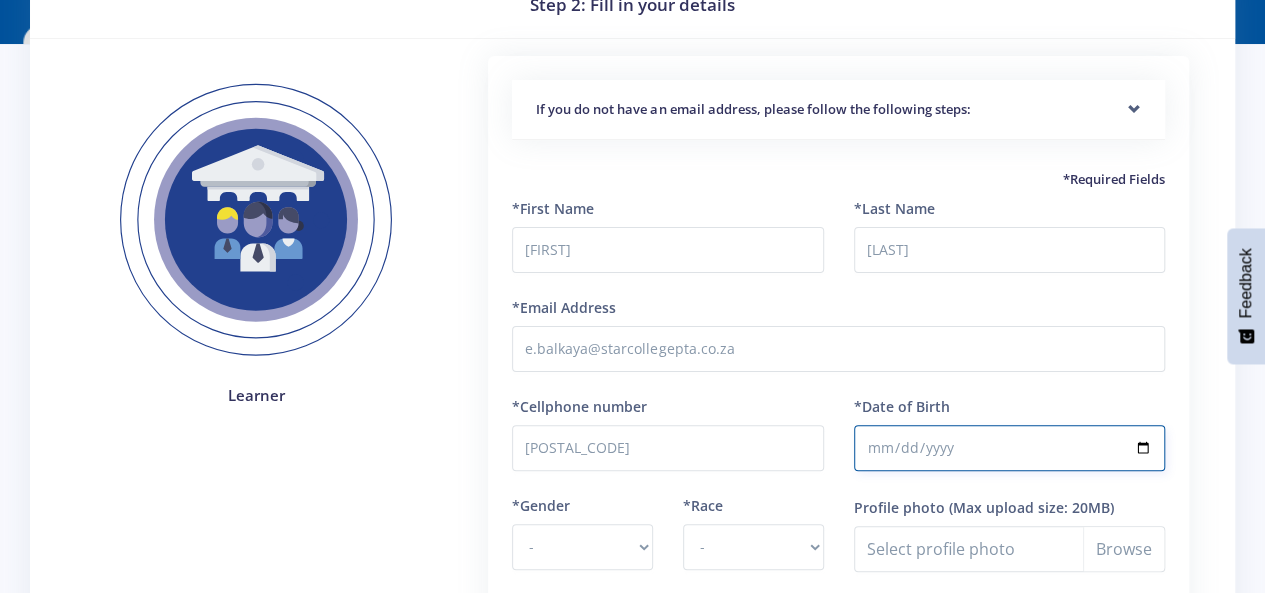 click on "*Date of Birth" at bounding box center (1009, 448) 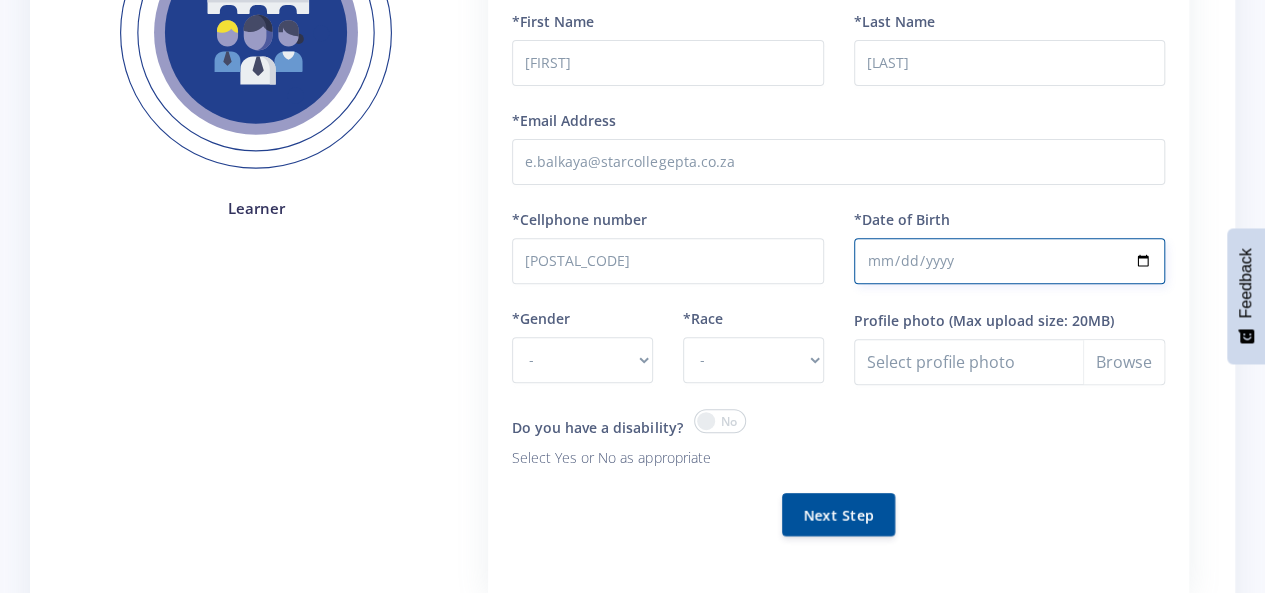 scroll, scrollTop: 300, scrollLeft: 0, axis: vertical 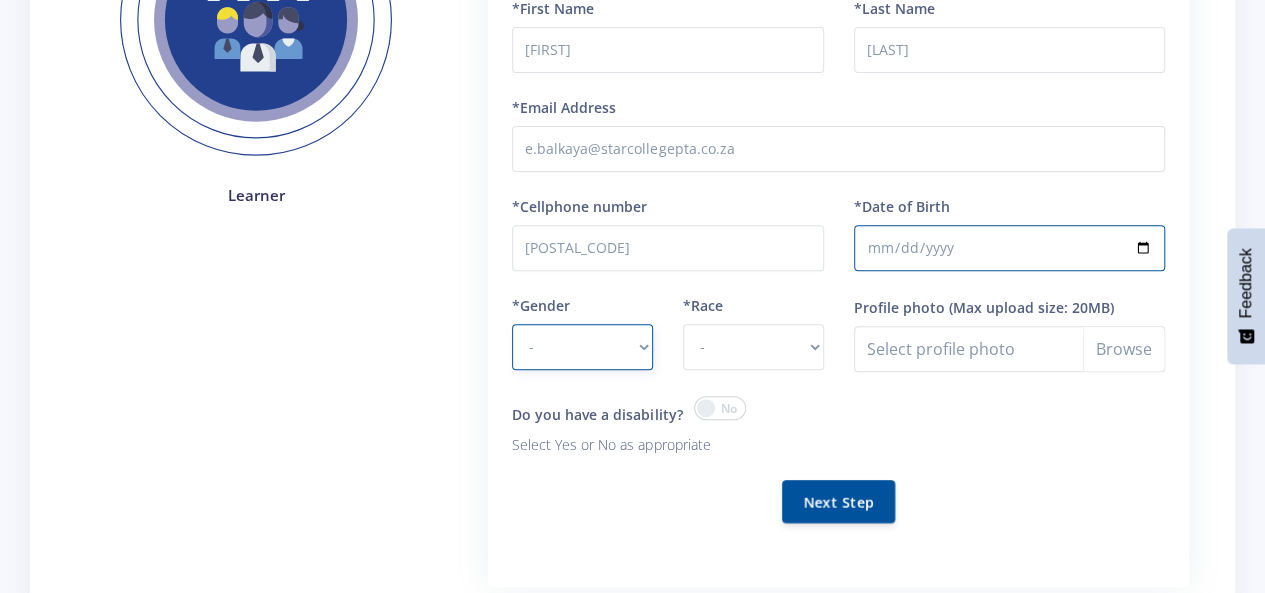 click on "-
Male
Female" at bounding box center [582, 347] 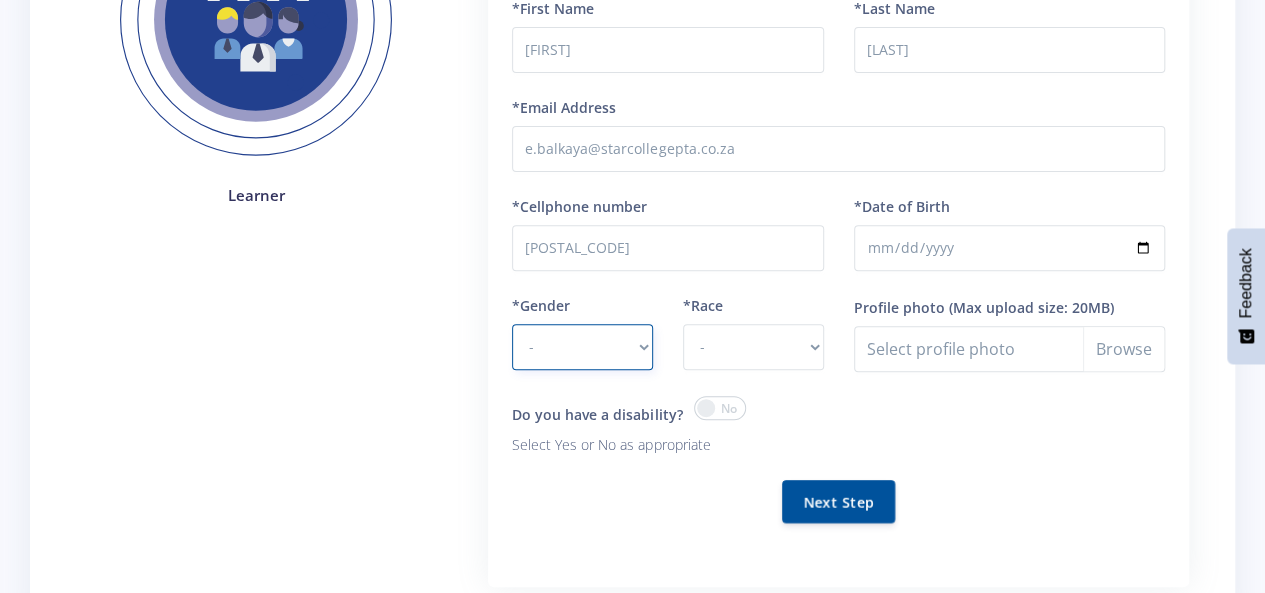 select on "M" 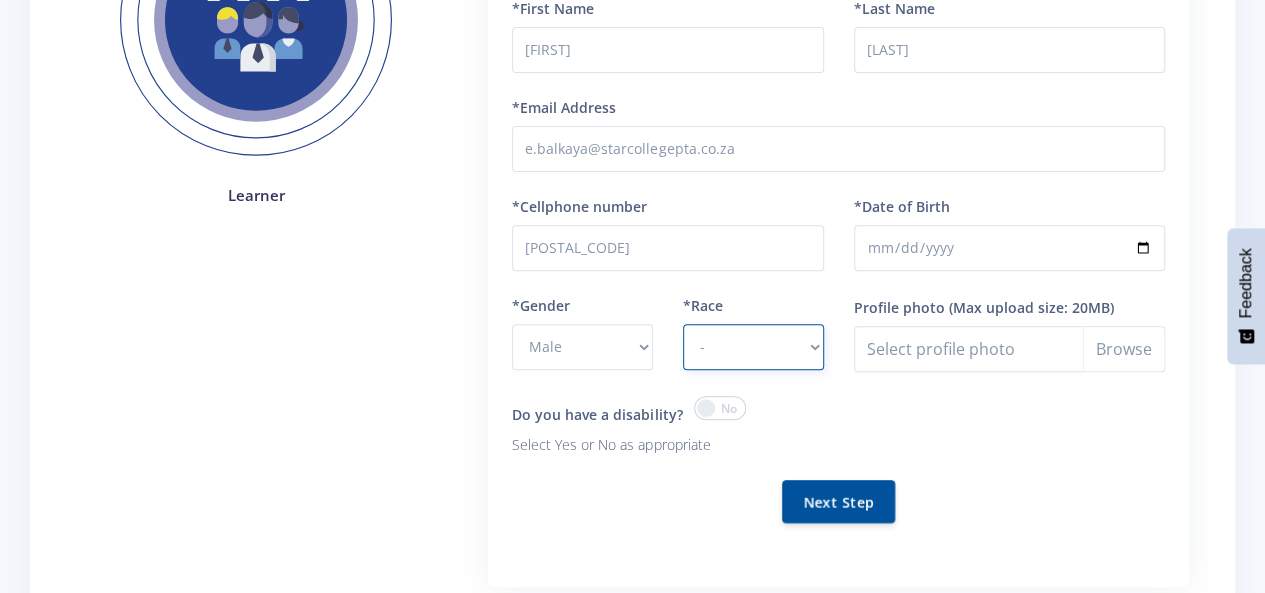 click on "-
African
Asian
Coloured
Indian
White
Other" at bounding box center (753, 347) 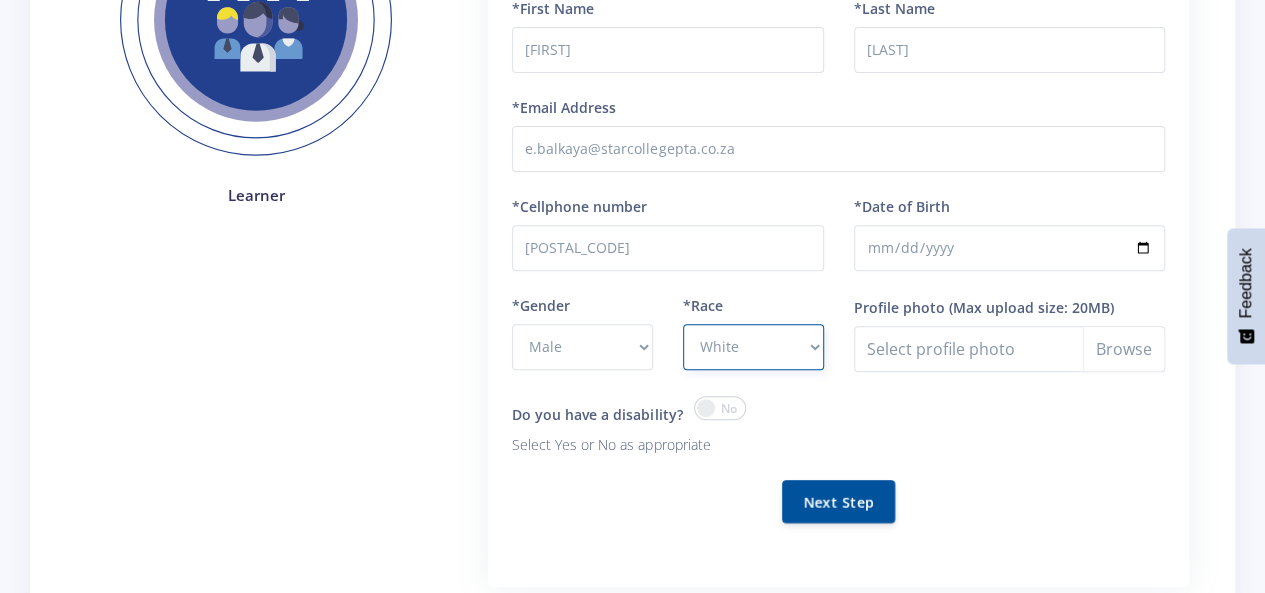 click on "-
African
Asian
Coloured
Indian
White
Other" at bounding box center (753, 347) 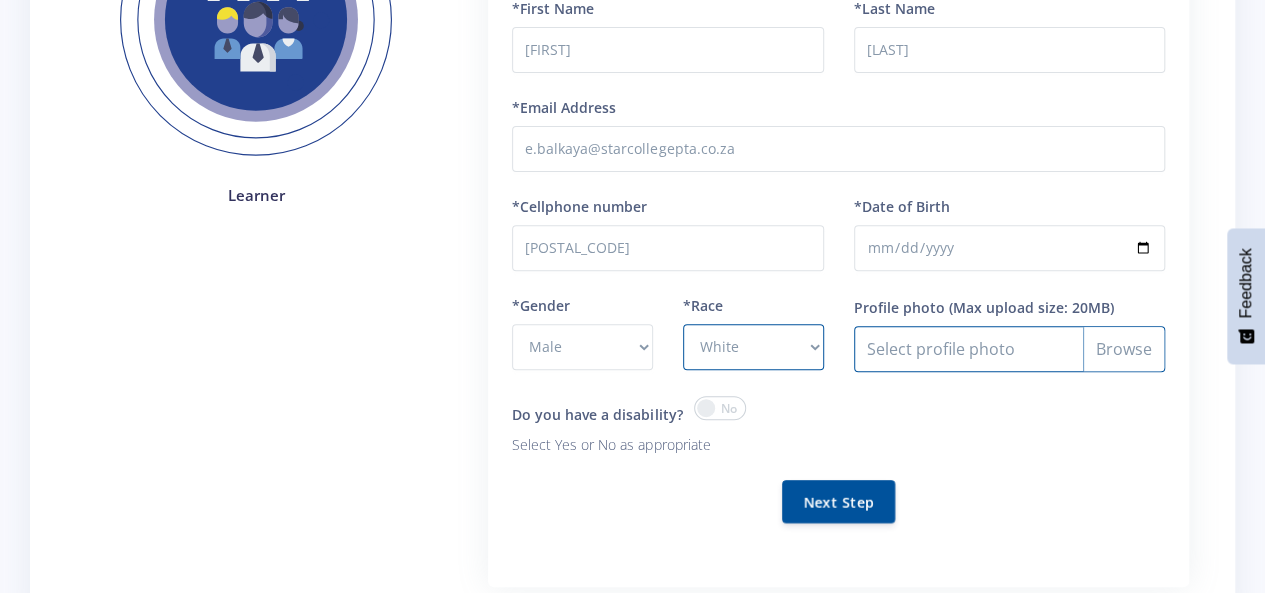 click on "Profile photo" at bounding box center (1009, 349) 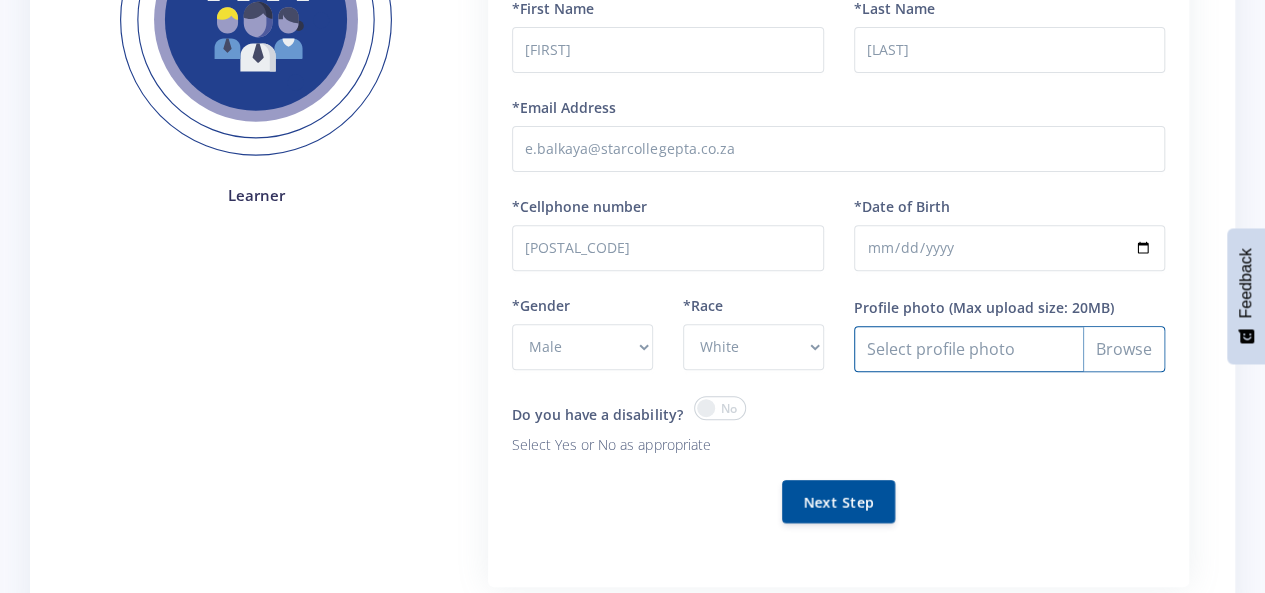 click on "Profile photo" at bounding box center [1009, 349] 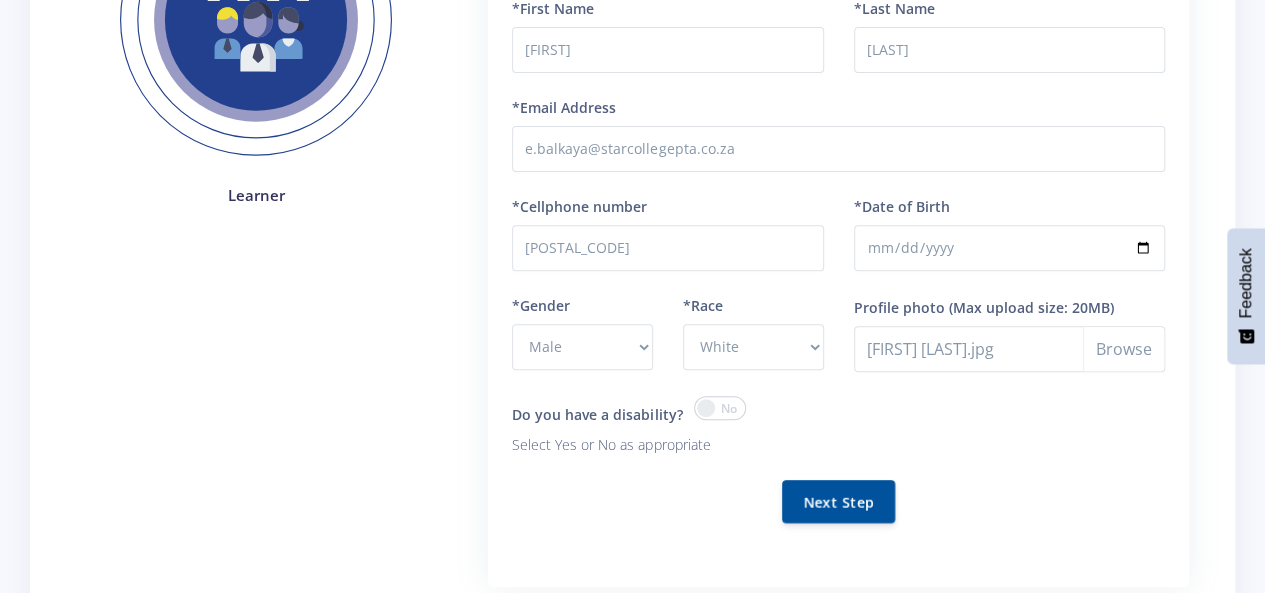 click at bounding box center (720, 408) 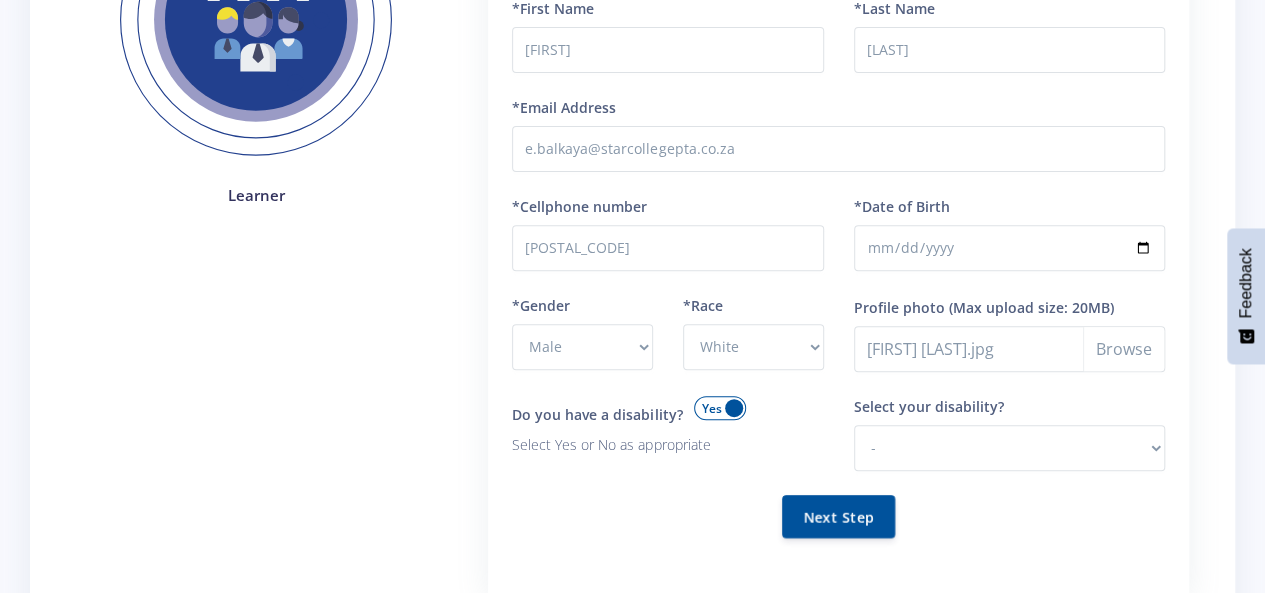 click at bounding box center [720, 408] 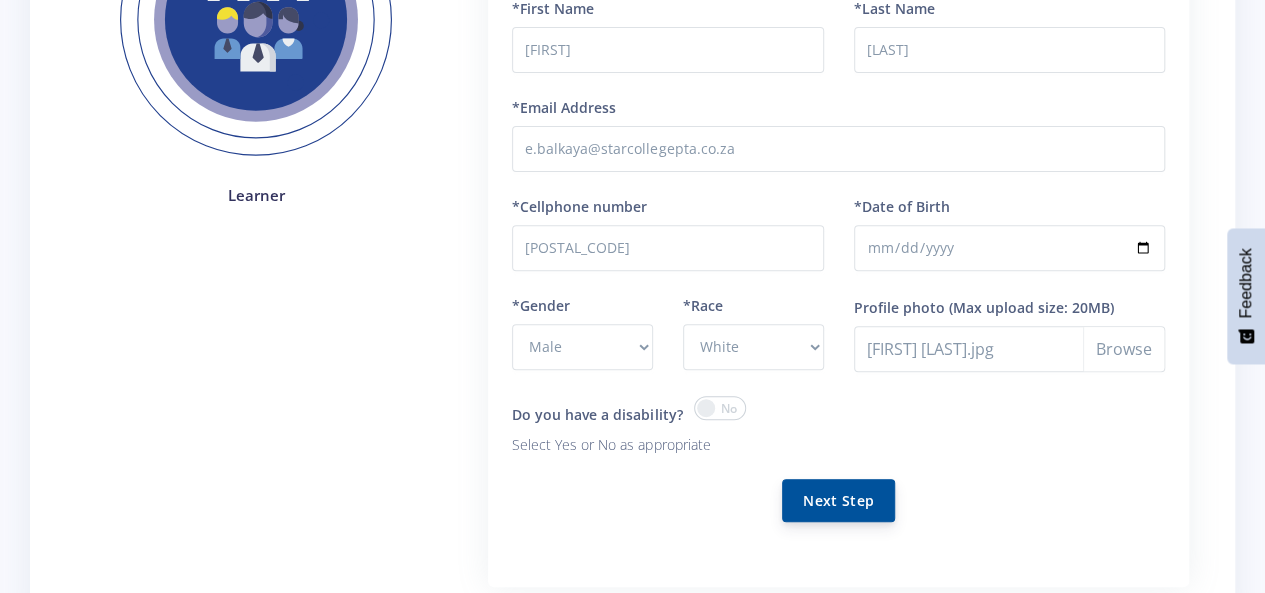 click on "Next
Step" at bounding box center [838, 500] 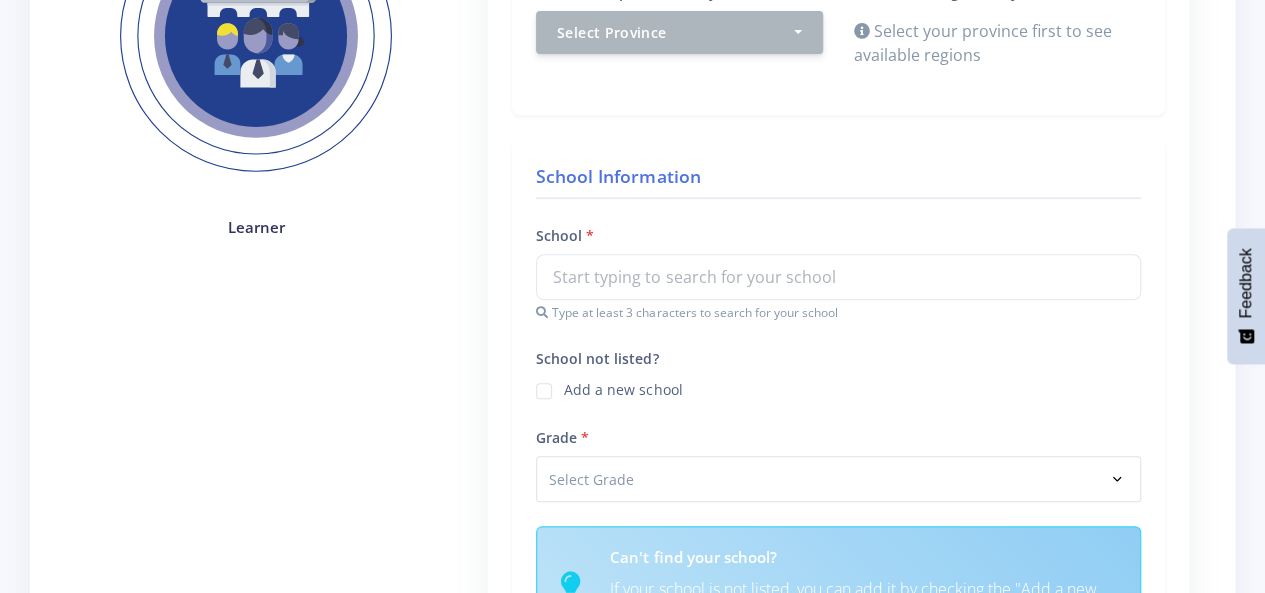 scroll, scrollTop: 500, scrollLeft: 0, axis: vertical 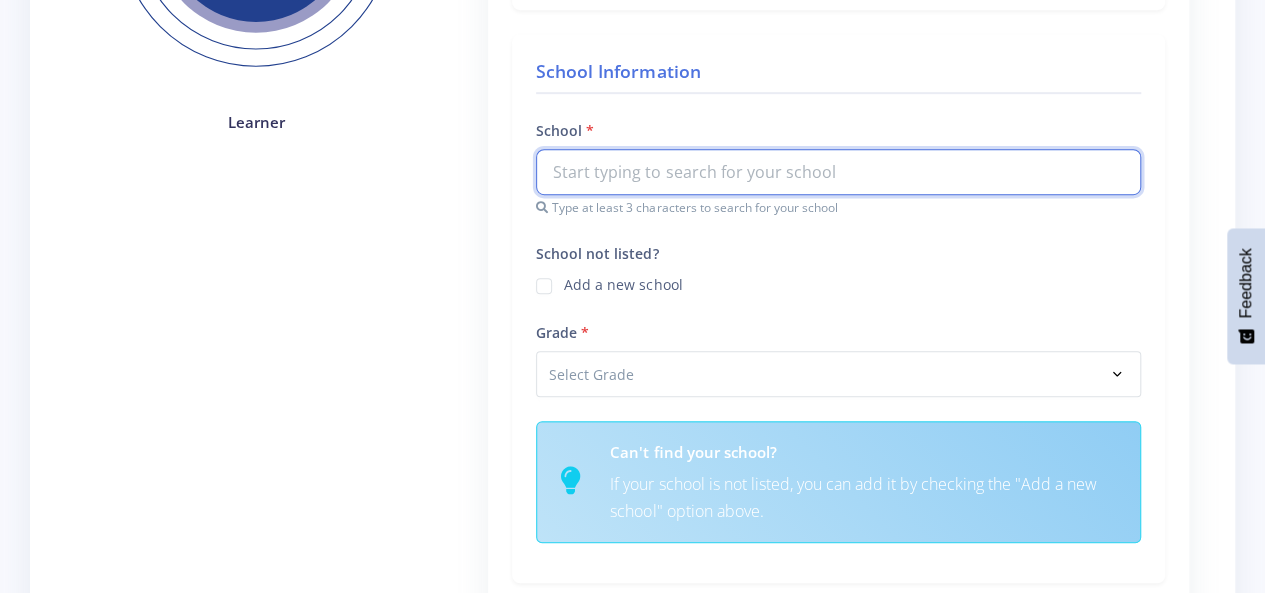 click at bounding box center (838, 172) 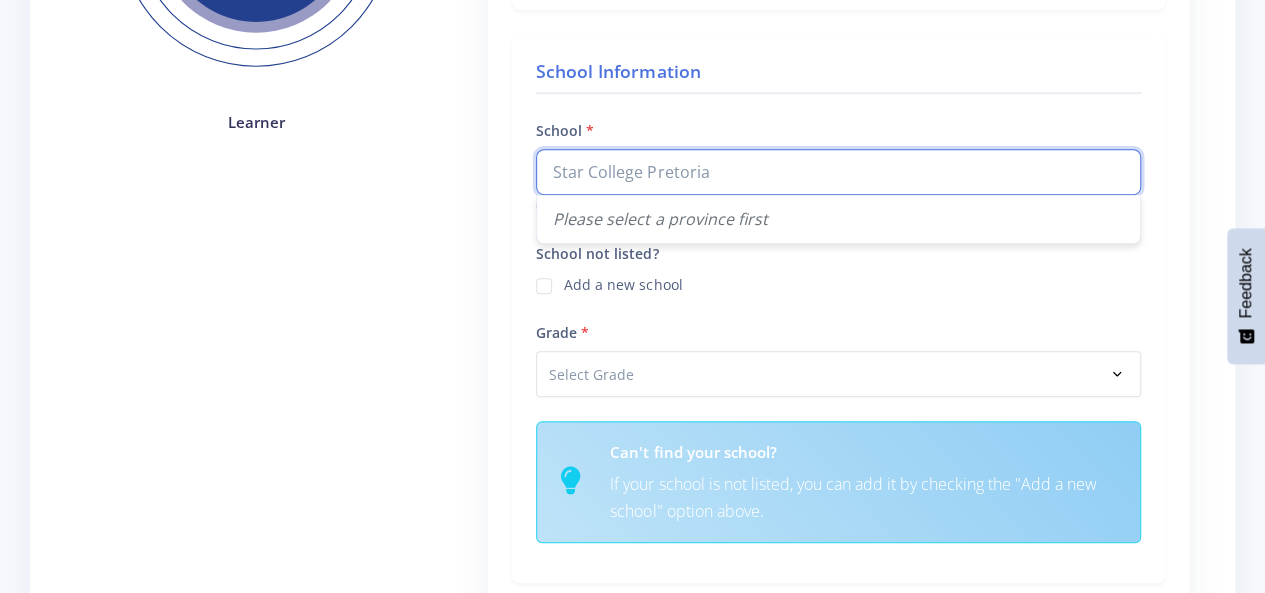 type on "Star College Pretoria" 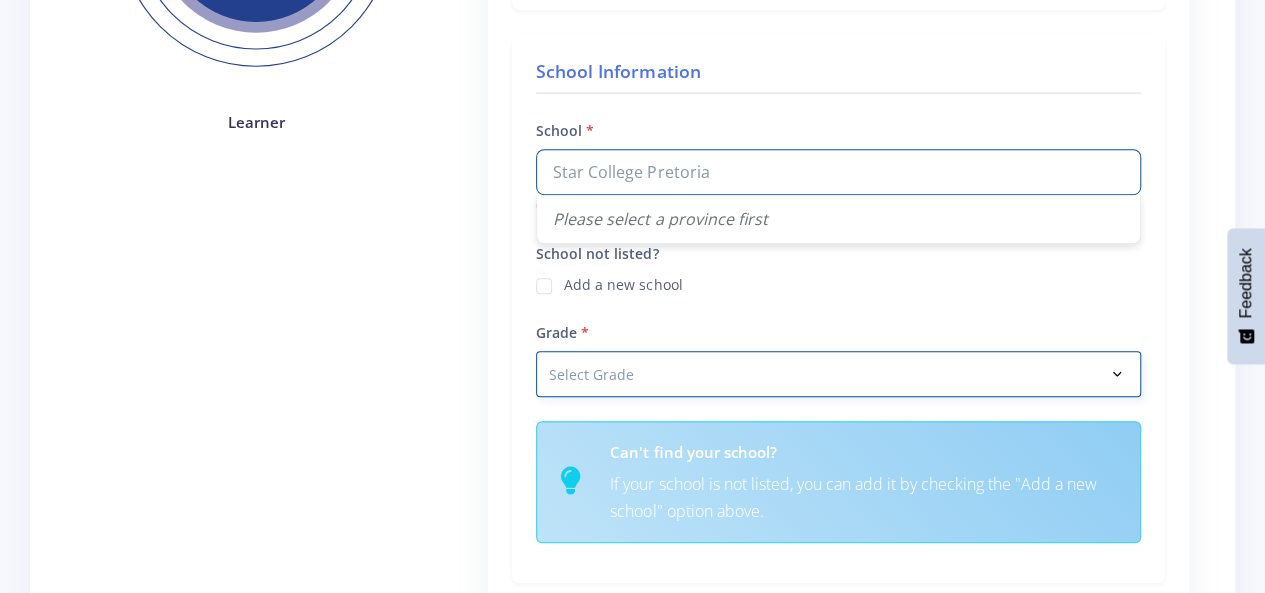 click on "Select Grade
Grade 4
Grade 5
Grade 6
Grade 7" at bounding box center (838, 374) 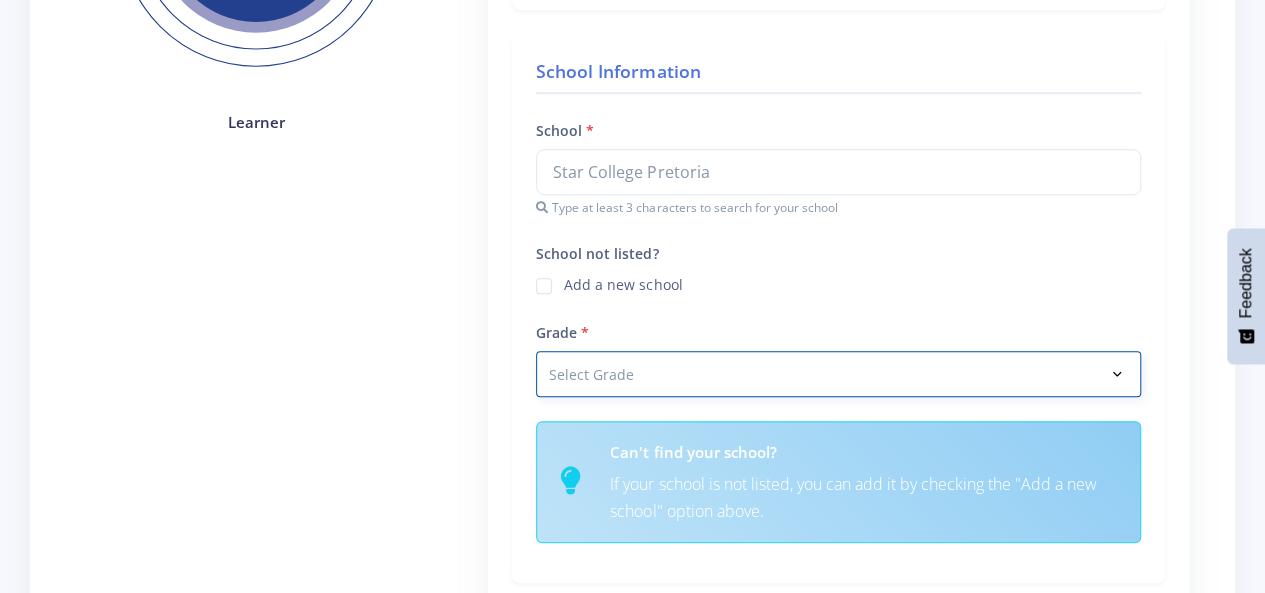 select on "Grade 8" 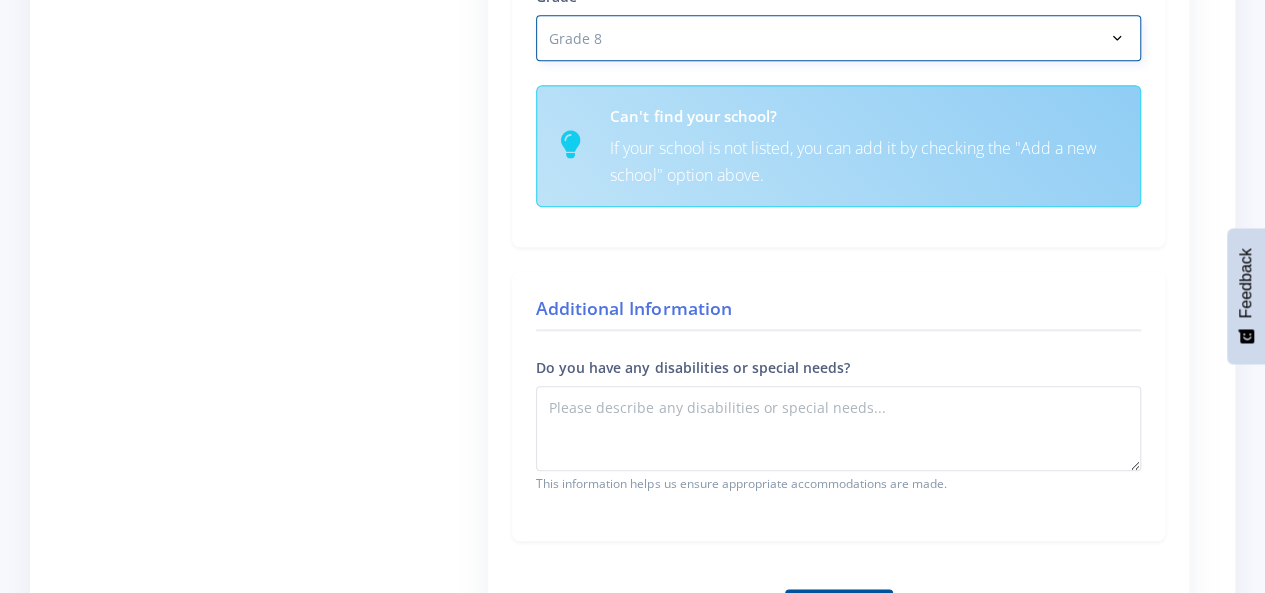 scroll, scrollTop: 900, scrollLeft: 0, axis: vertical 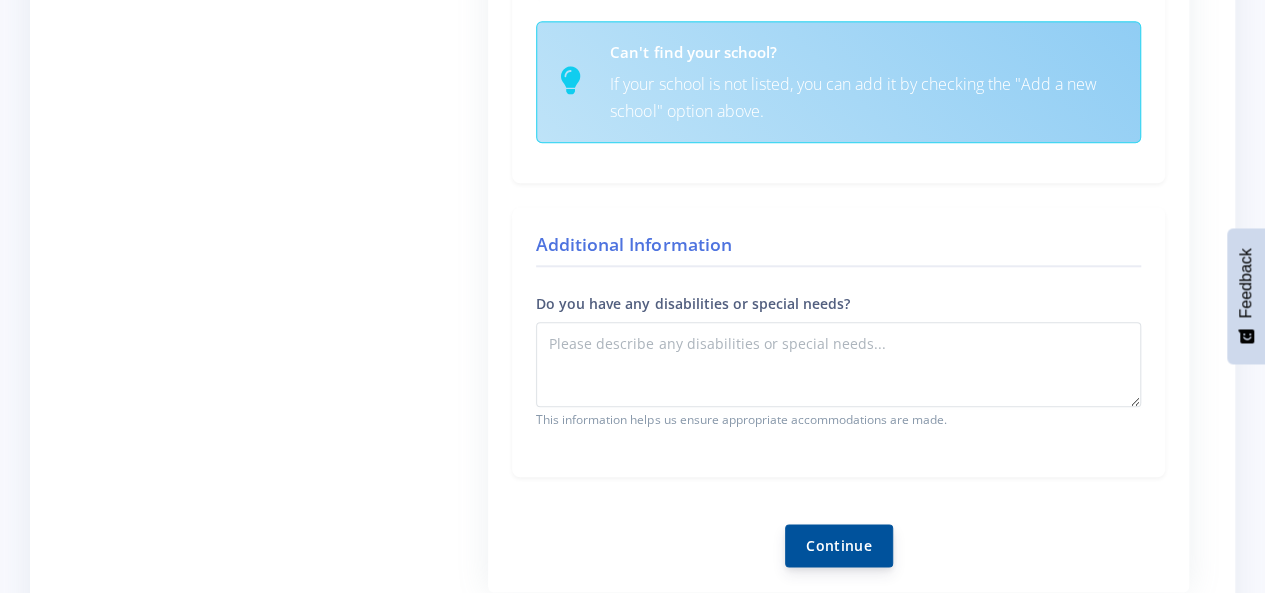 click on "Continue" at bounding box center [839, 545] 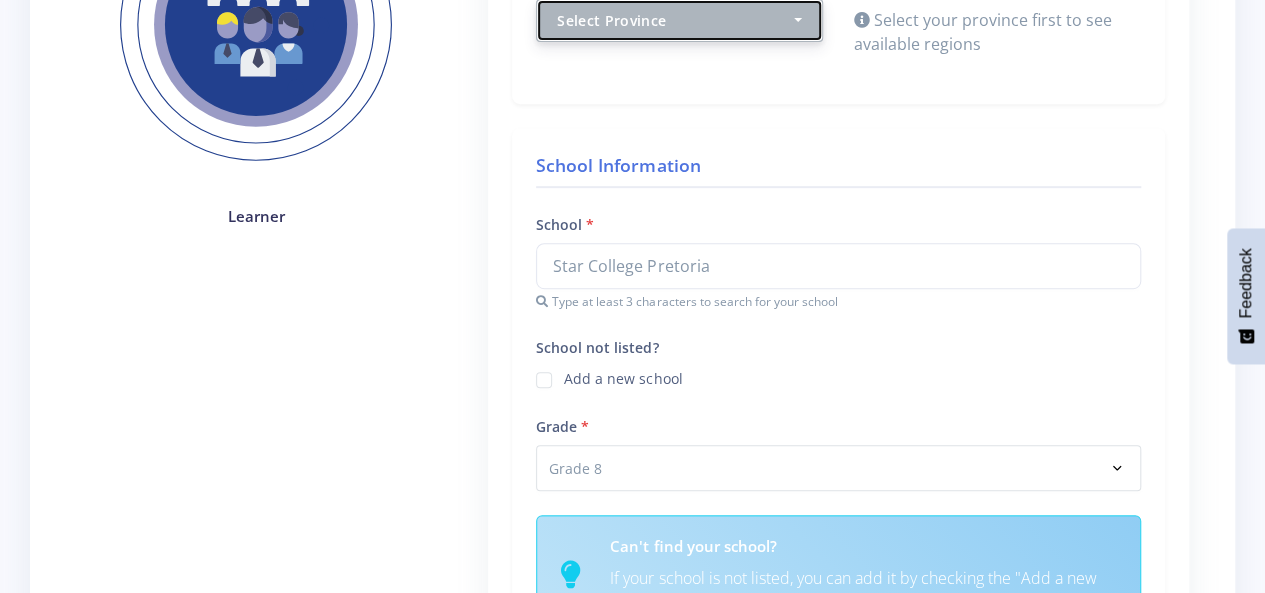 scroll, scrollTop: 206, scrollLeft: 0, axis: vertical 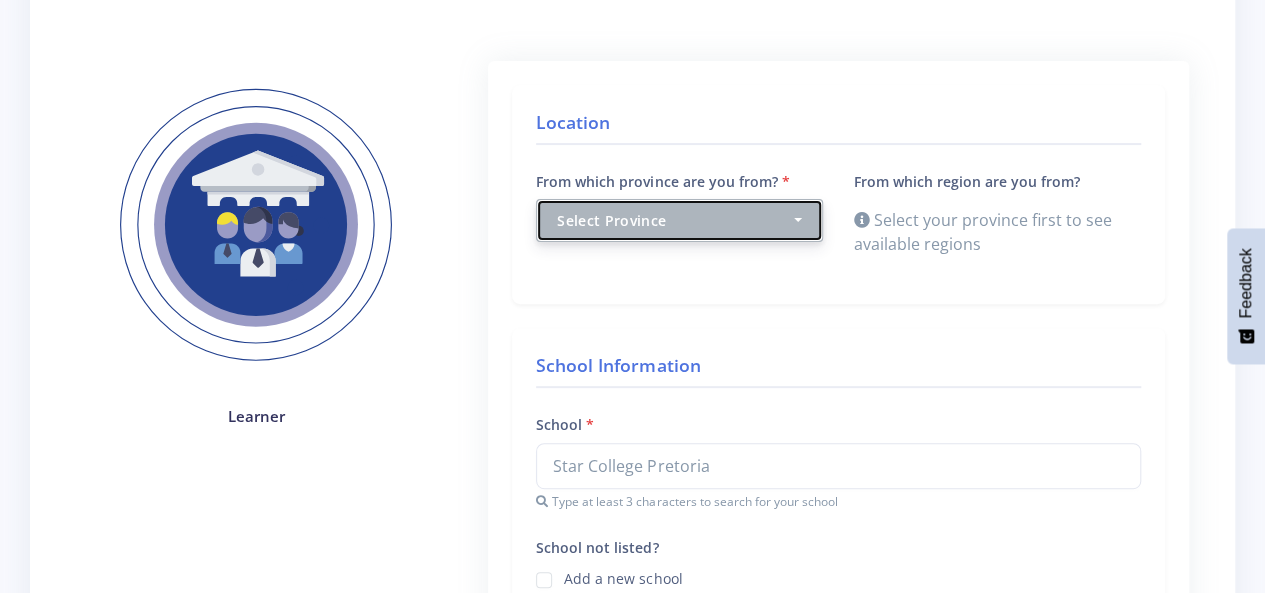click on "Select Province" at bounding box center (679, 220) 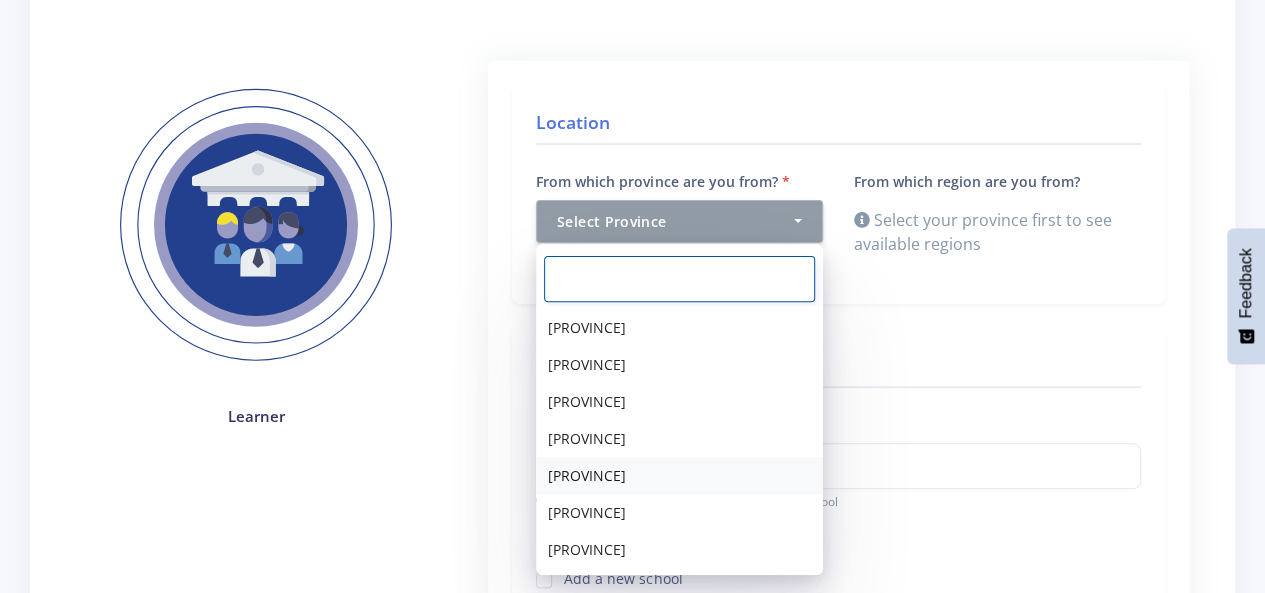 scroll, scrollTop: 109, scrollLeft: 0, axis: vertical 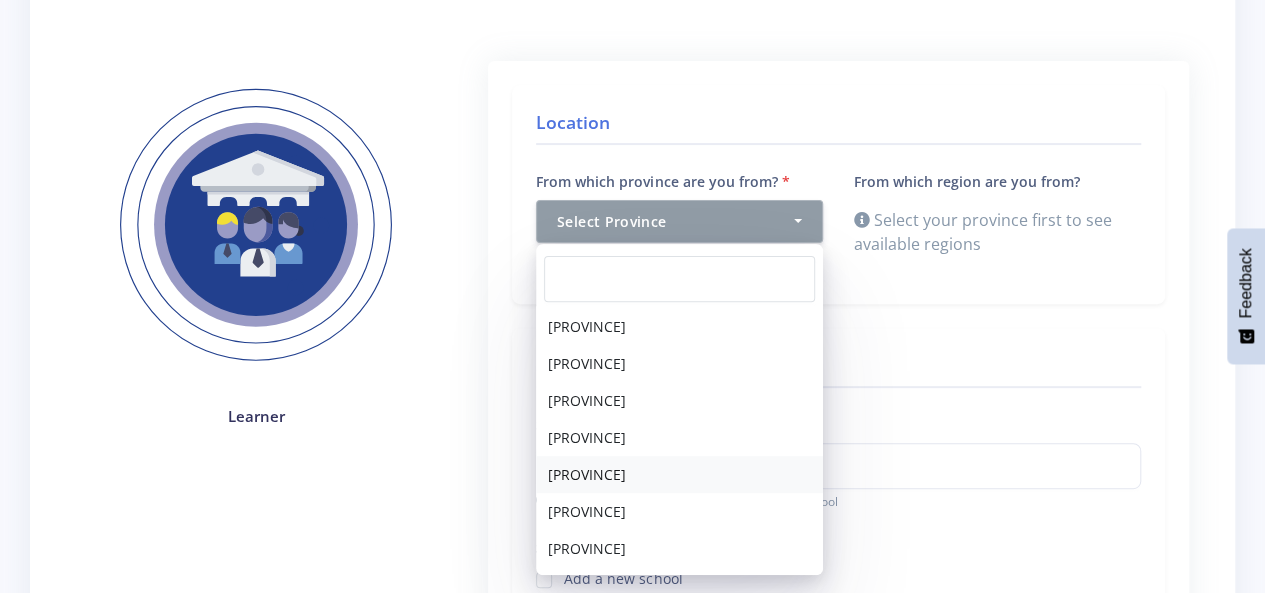 click on "[PROVINCE]" at bounding box center [679, 474] 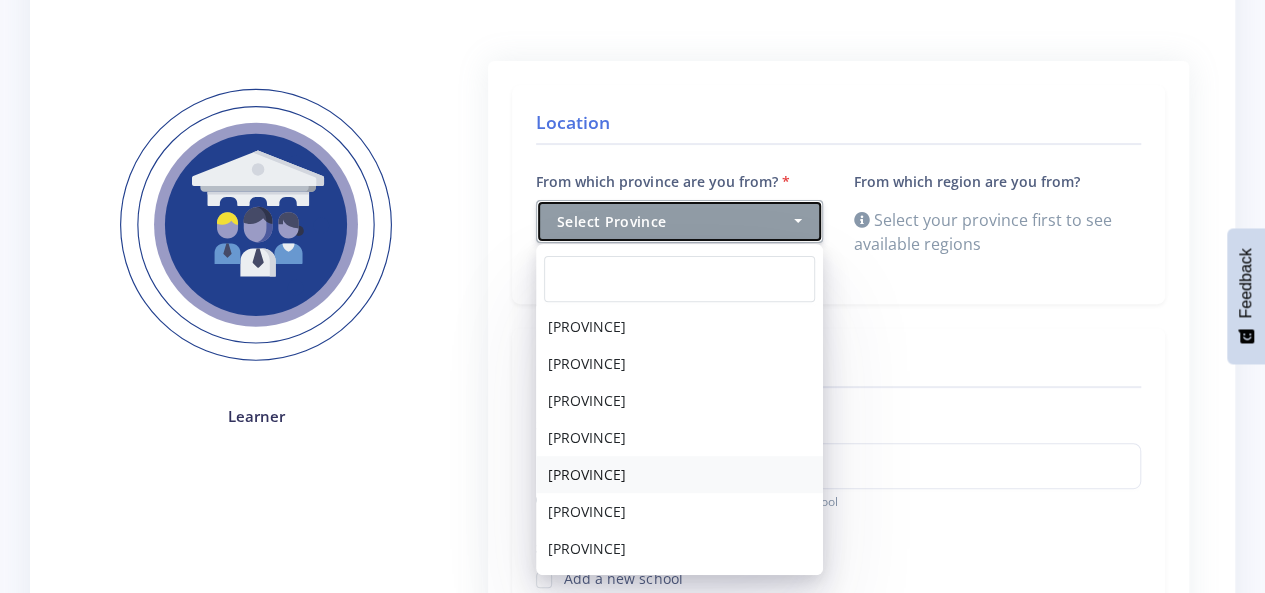 type 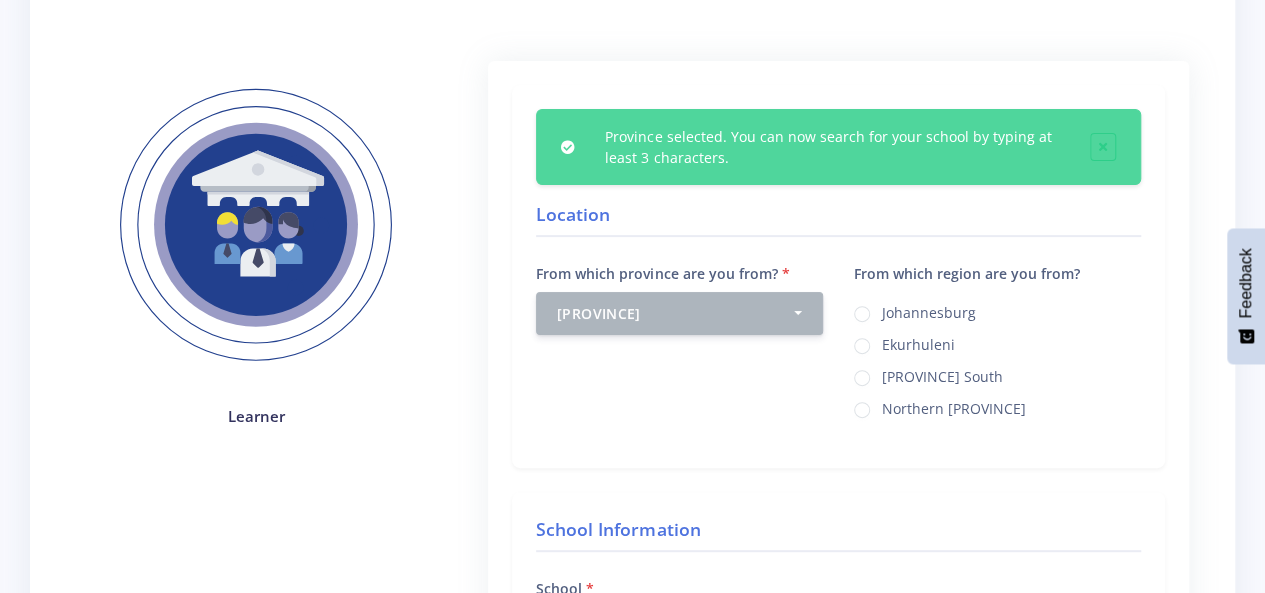 click on "Northern Gauteng" at bounding box center (954, 406) 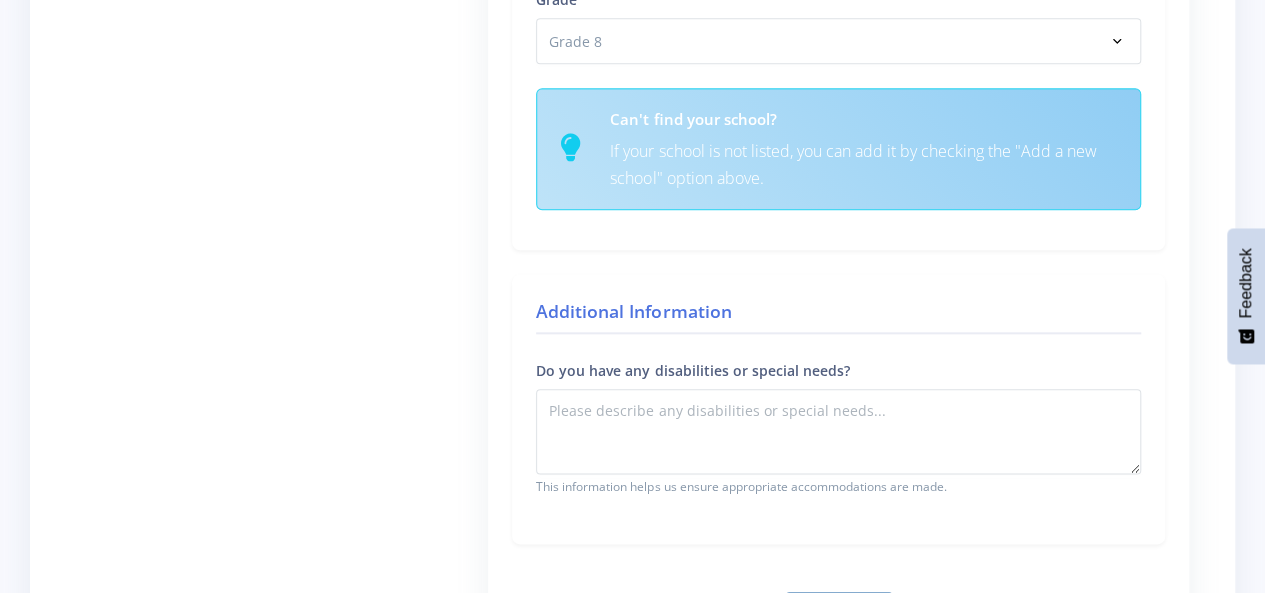 scroll, scrollTop: 1006, scrollLeft: 0, axis: vertical 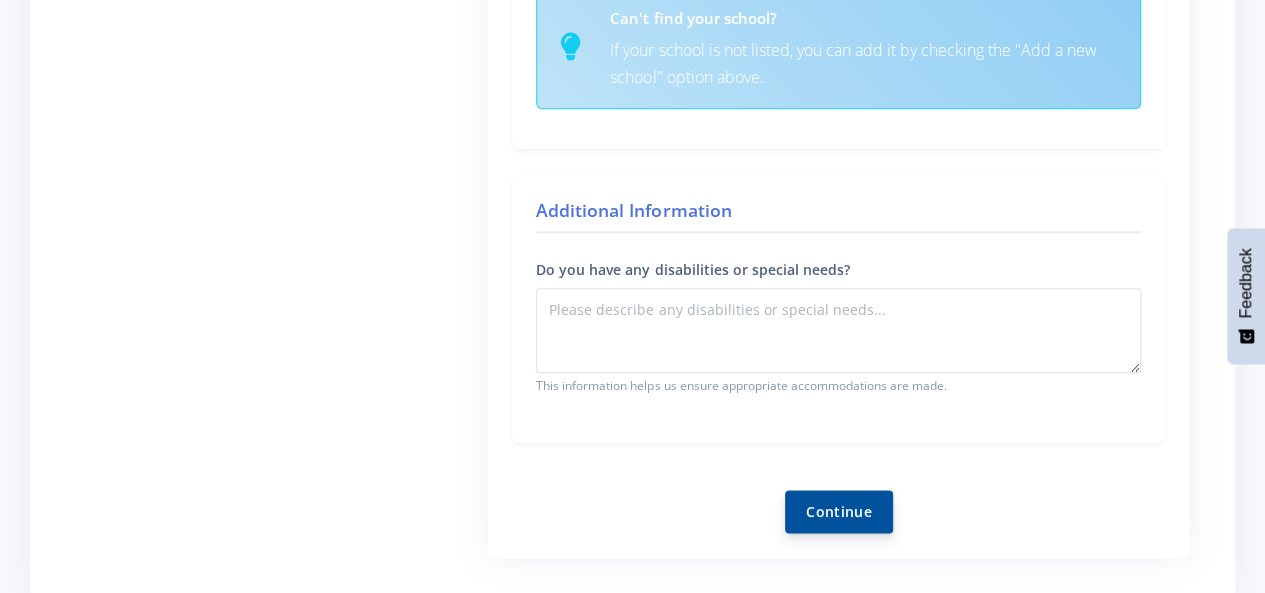 click on "Continue" at bounding box center (839, 511) 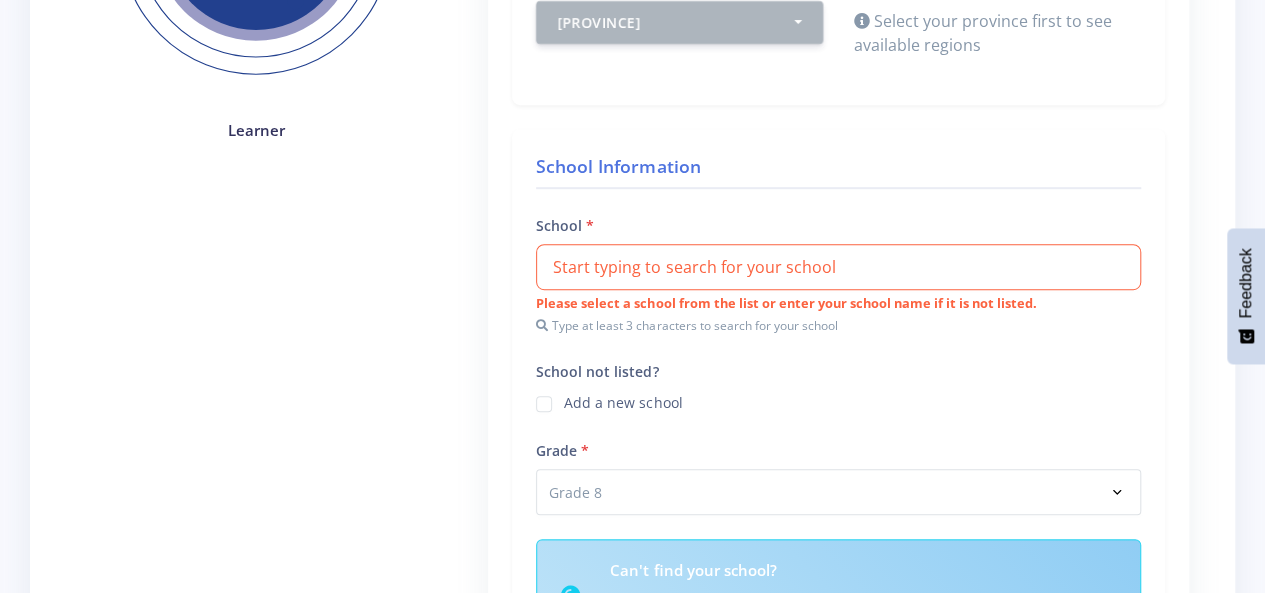 scroll, scrollTop: 500, scrollLeft: 0, axis: vertical 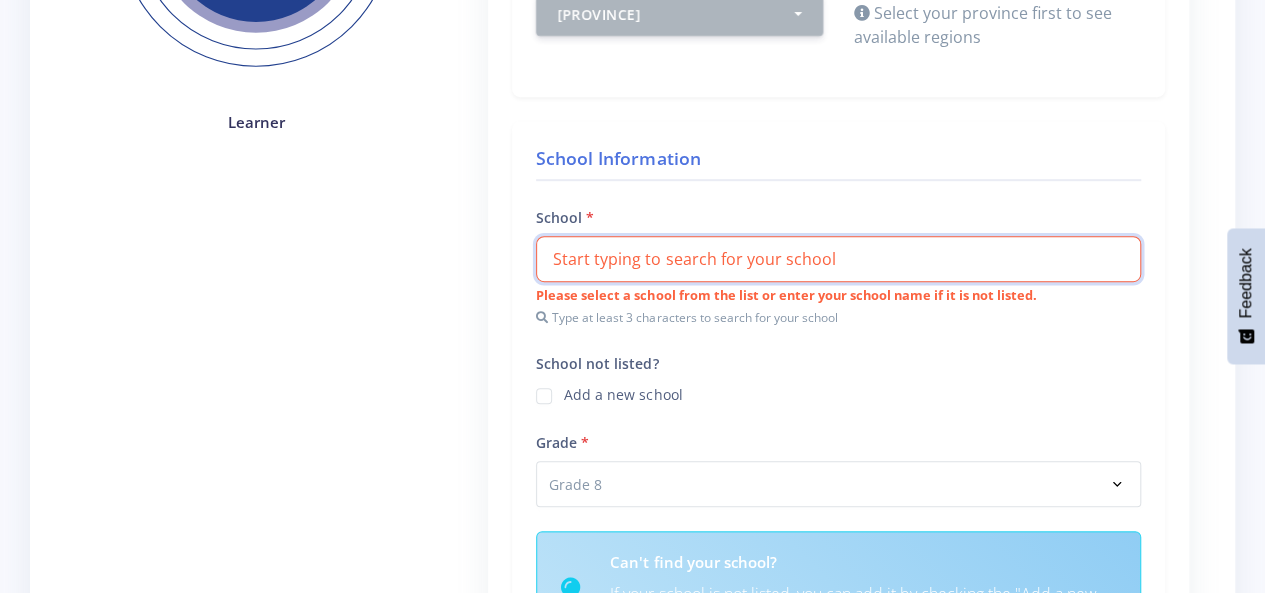 click at bounding box center [838, 259] 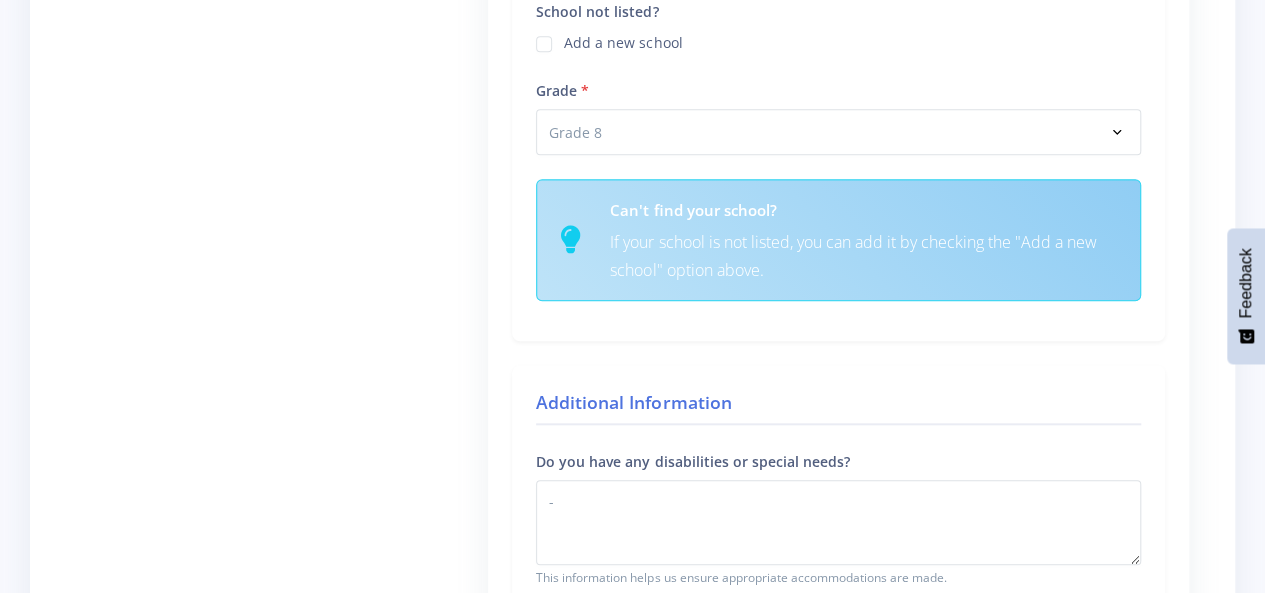 scroll, scrollTop: 1100, scrollLeft: 0, axis: vertical 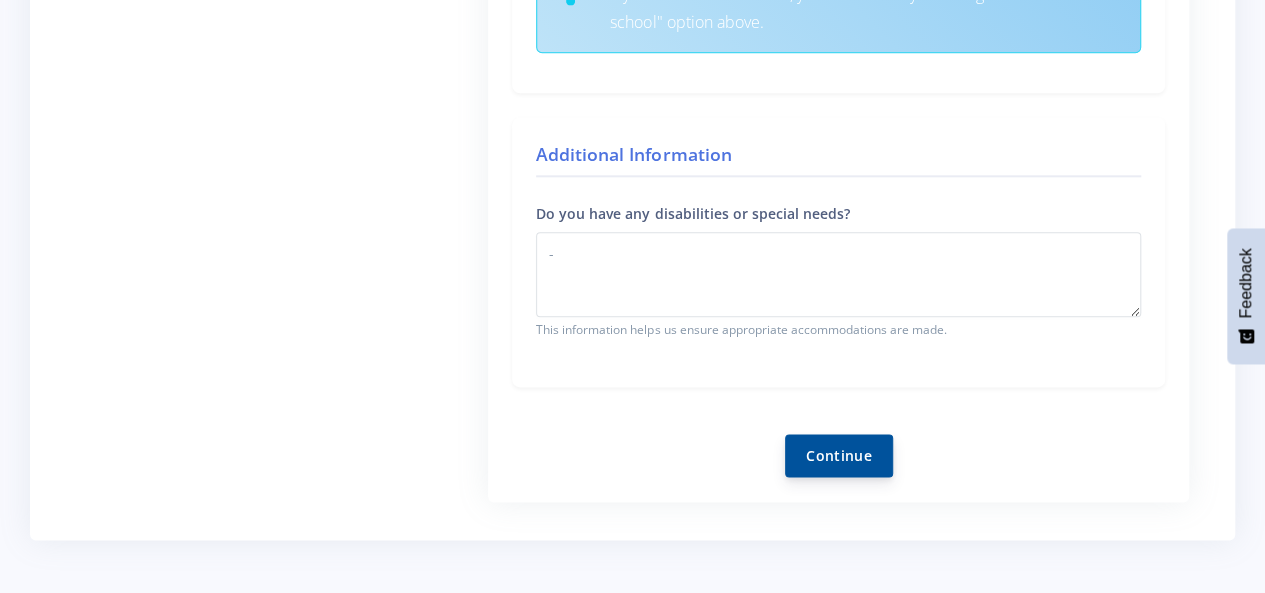 type on "Star College Pretoria" 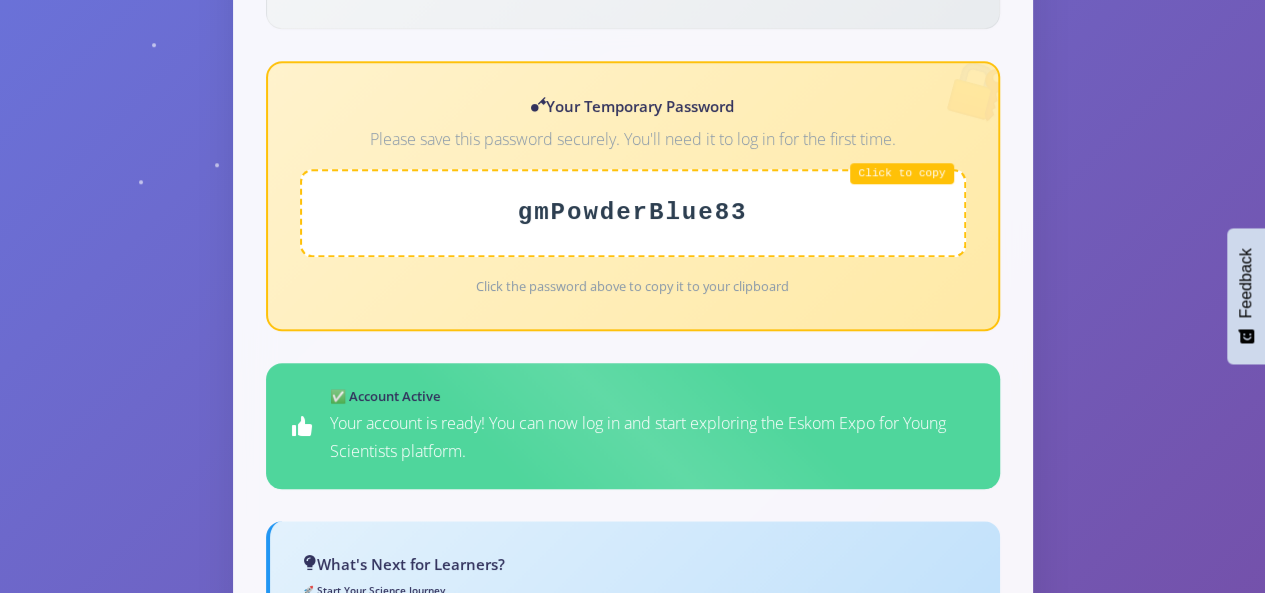 scroll, scrollTop: 871, scrollLeft: 0, axis: vertical 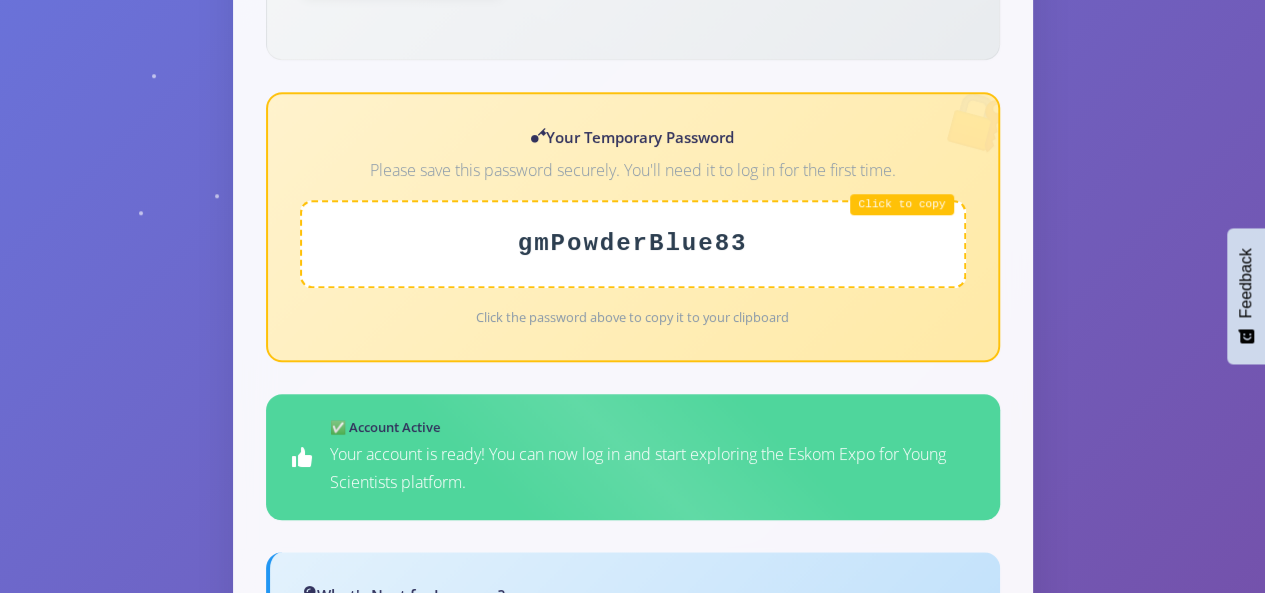 click on "🎉 Registration Successful!
Welcome to the Eskom Expo for Young Scientists family!
Learner
Welcome, [NAME] [NAME]!
Email Address
[EMAIL]
Account Status" at bounding box center [632, 142] 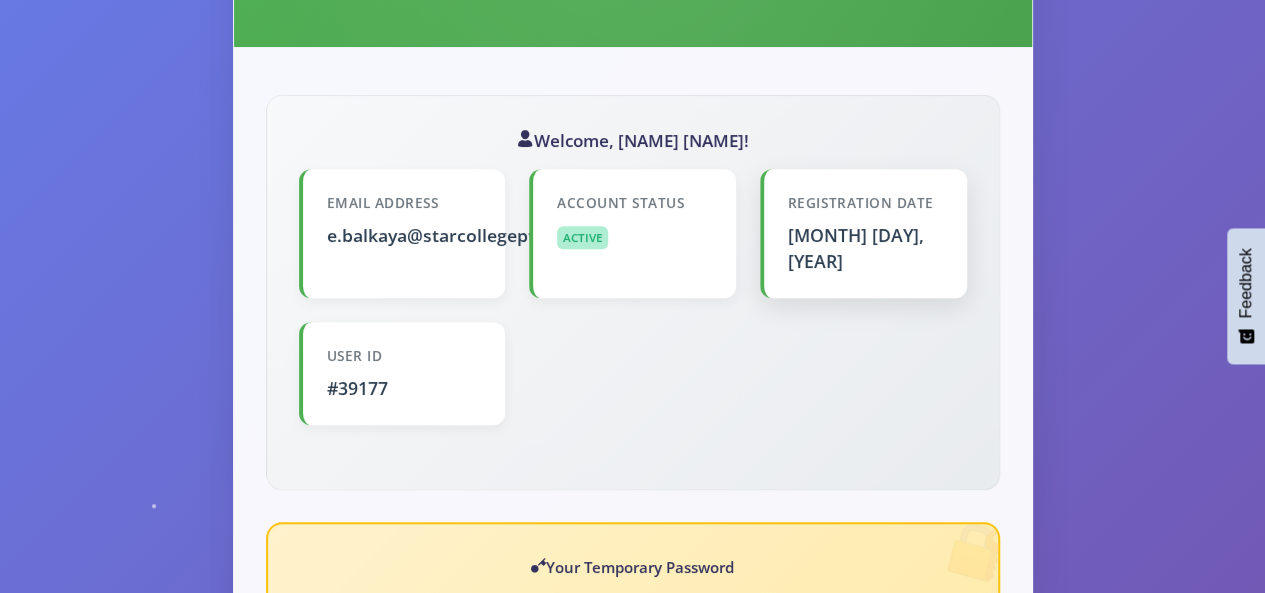 scroll, scrollTop: 471, scrollLeft: 0, axis: vertical 